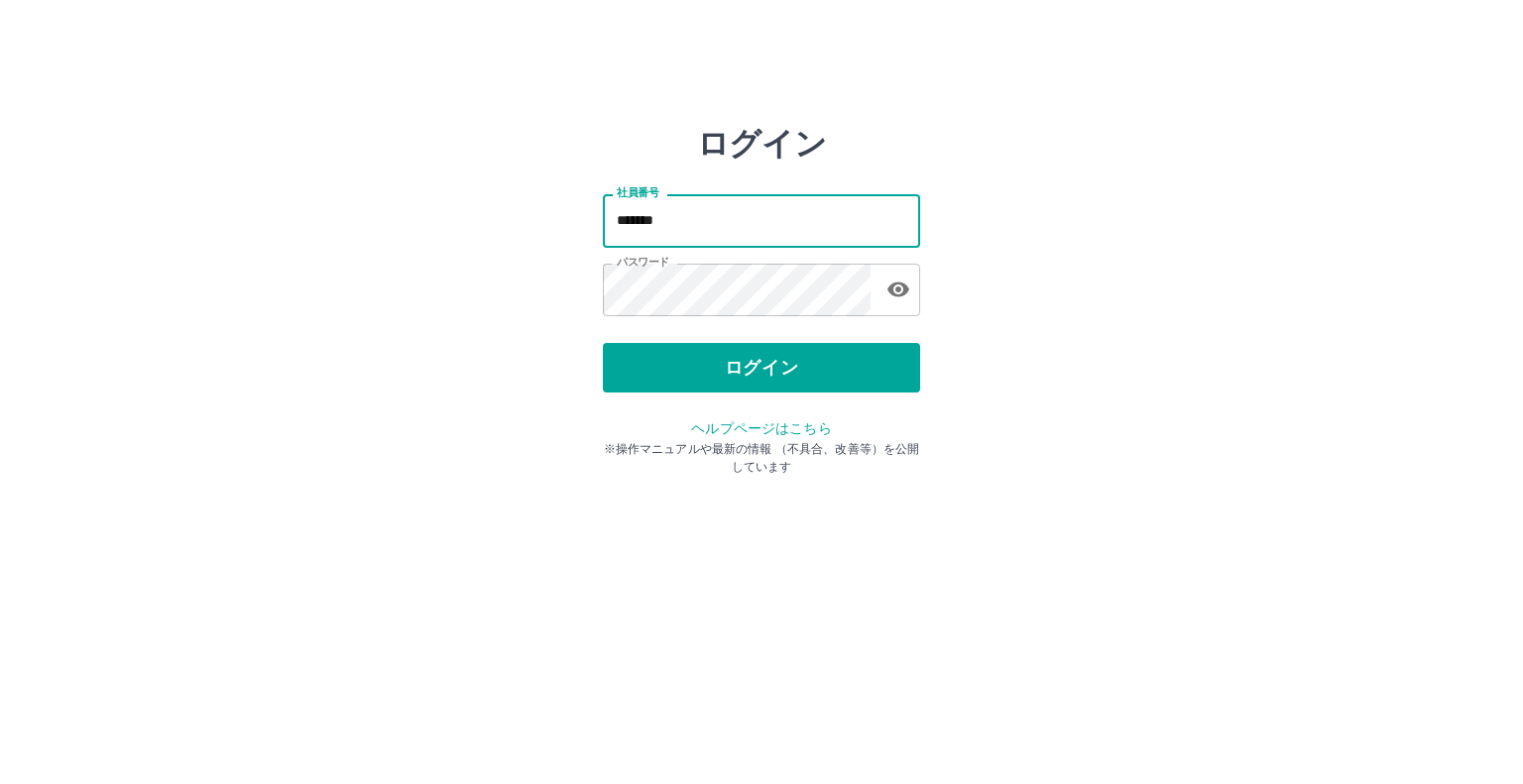 scroll, scrollTop: 0, scrollLeft: 0, axis: both 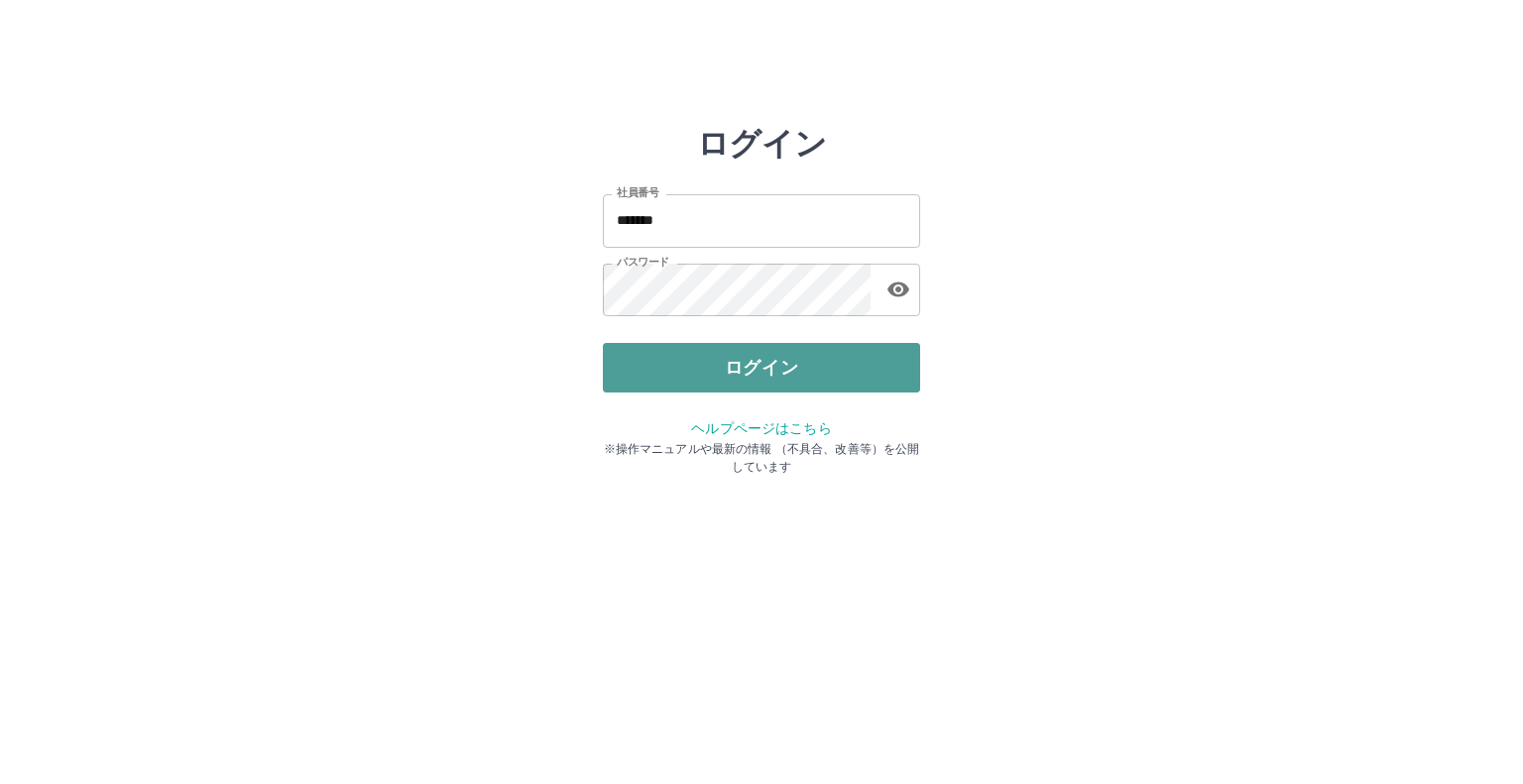 click on "ログイン" at bounding box center (762, 368) 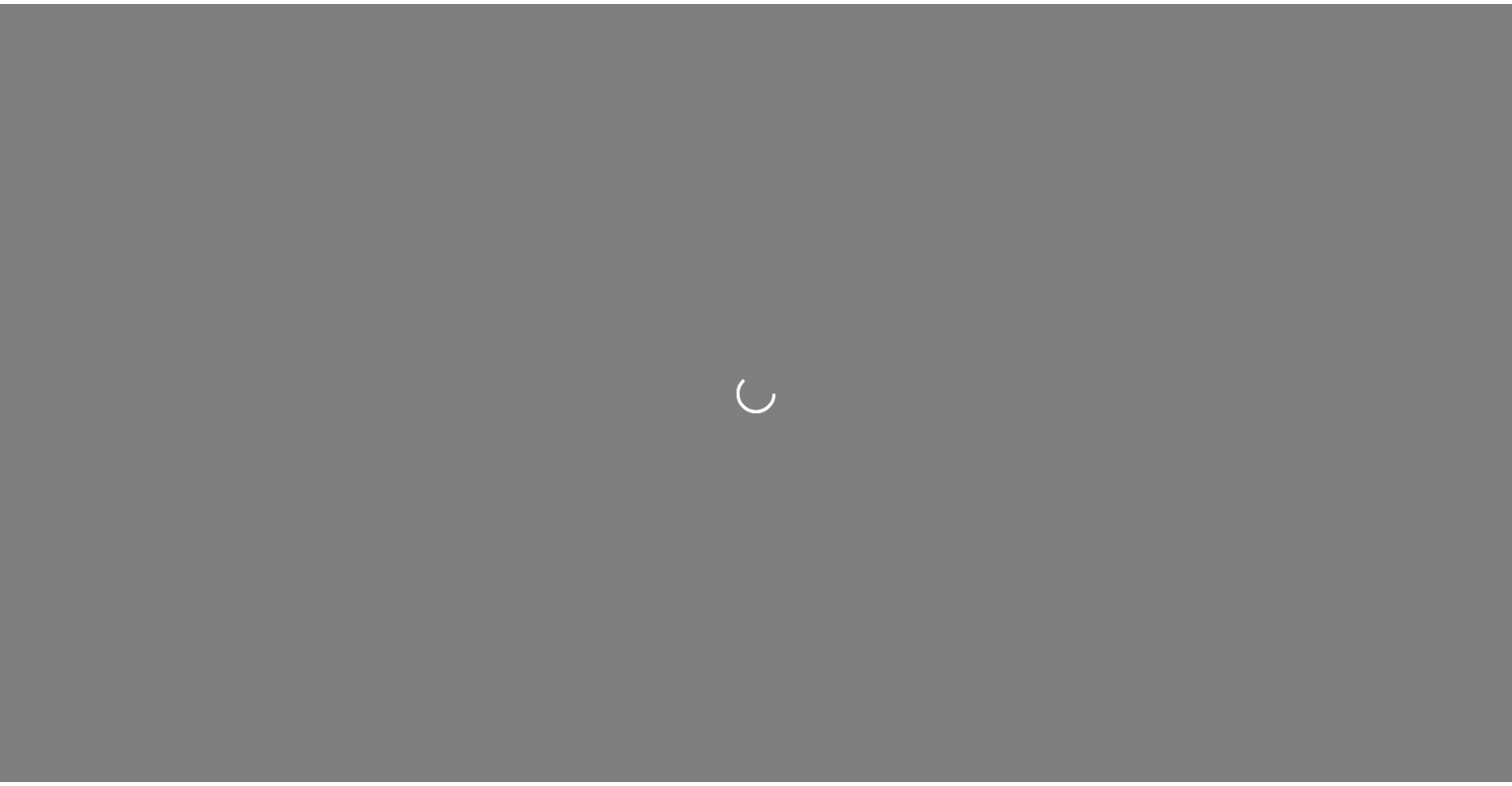 scroll, scrollTop: 0, scrollLeft: 0, axis: both 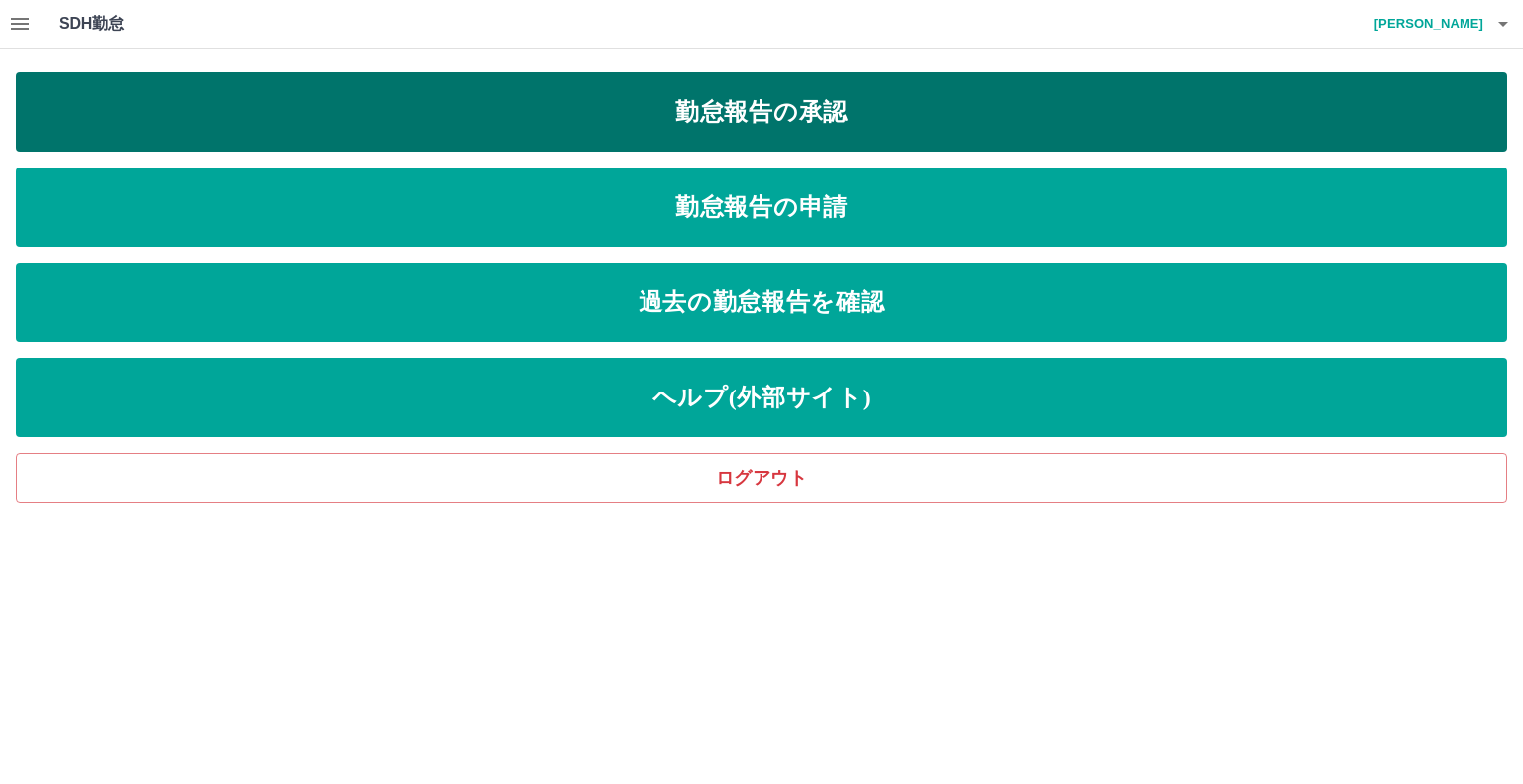 click on "勤怠報告の承認" at bounding box center [762, 112] 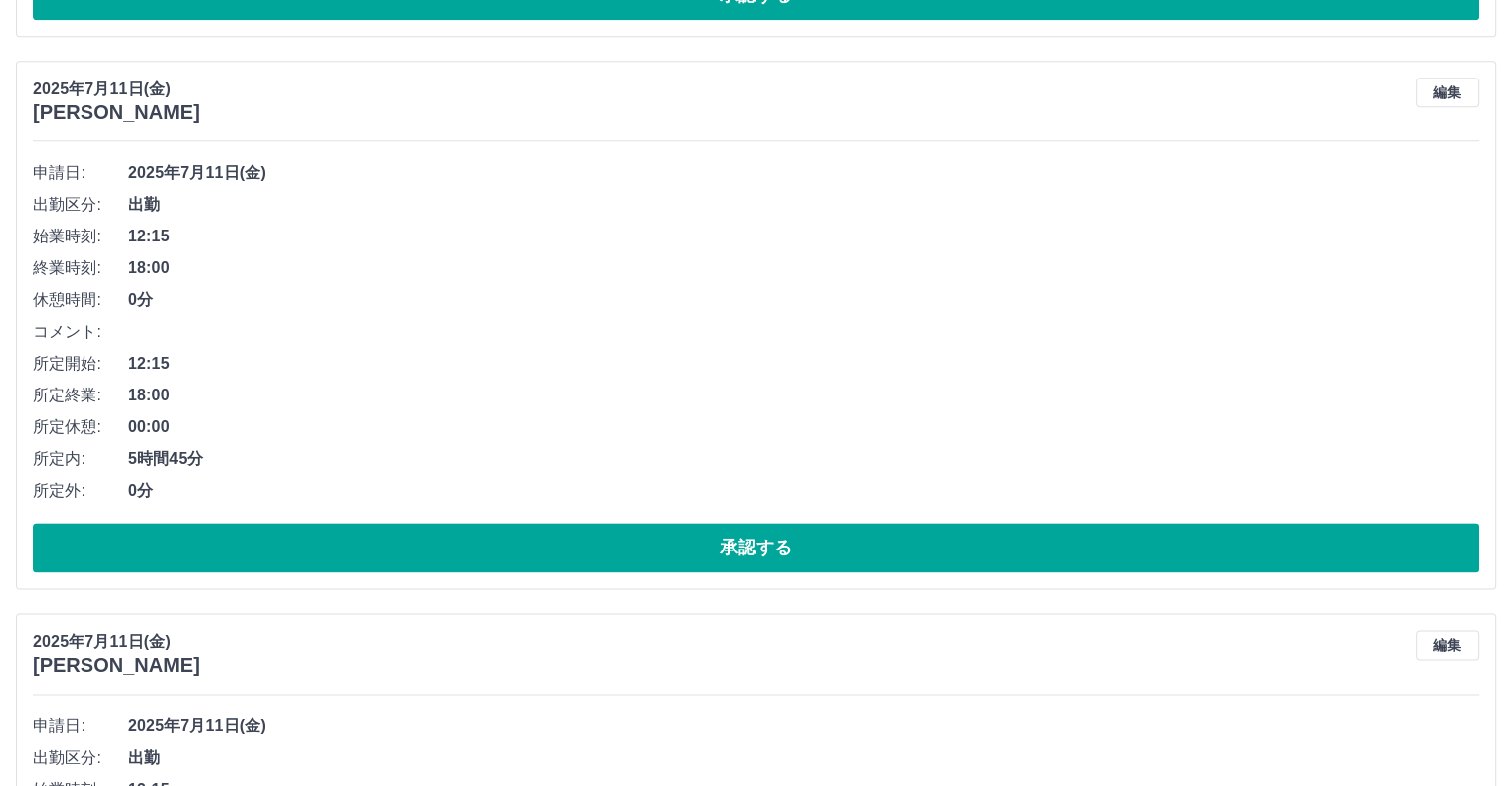 scroll, scrollTop: 2762, scrollLeft: 0, axis: vertical 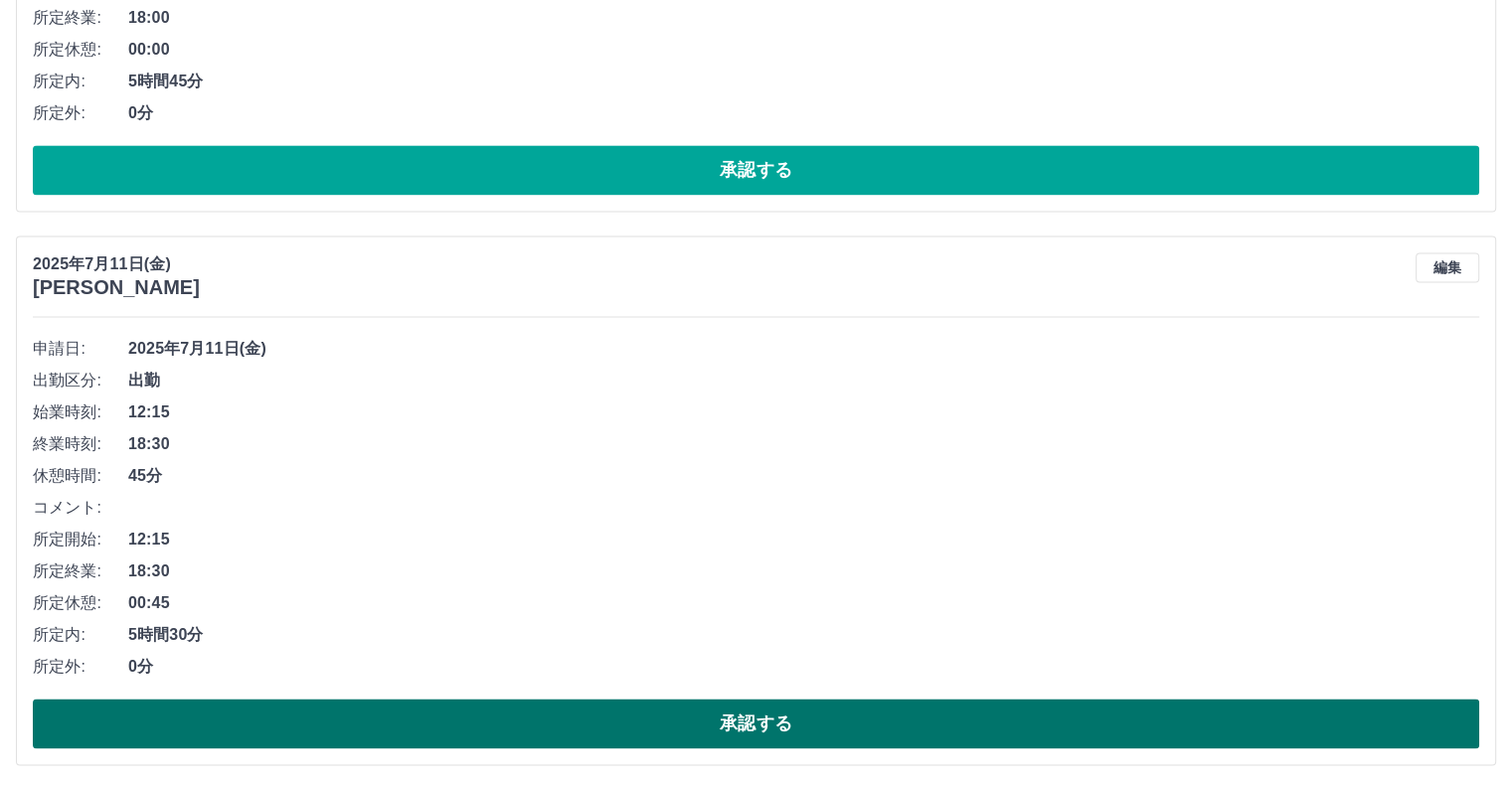 click on "承認する" at bounding box center [756, 723] 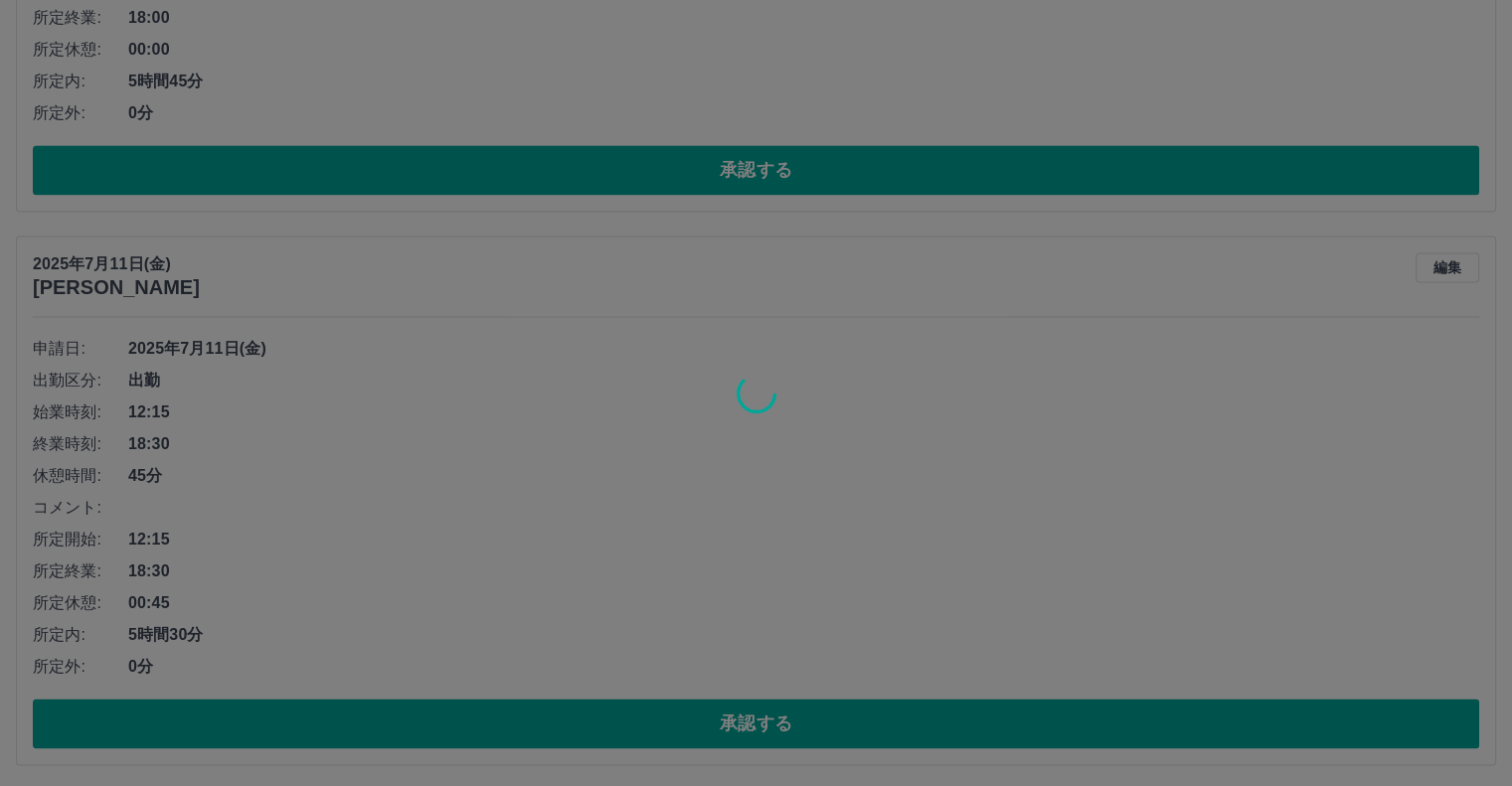 scroll, scrollTop: 2210, scrollLeft: 0, axis: vertical 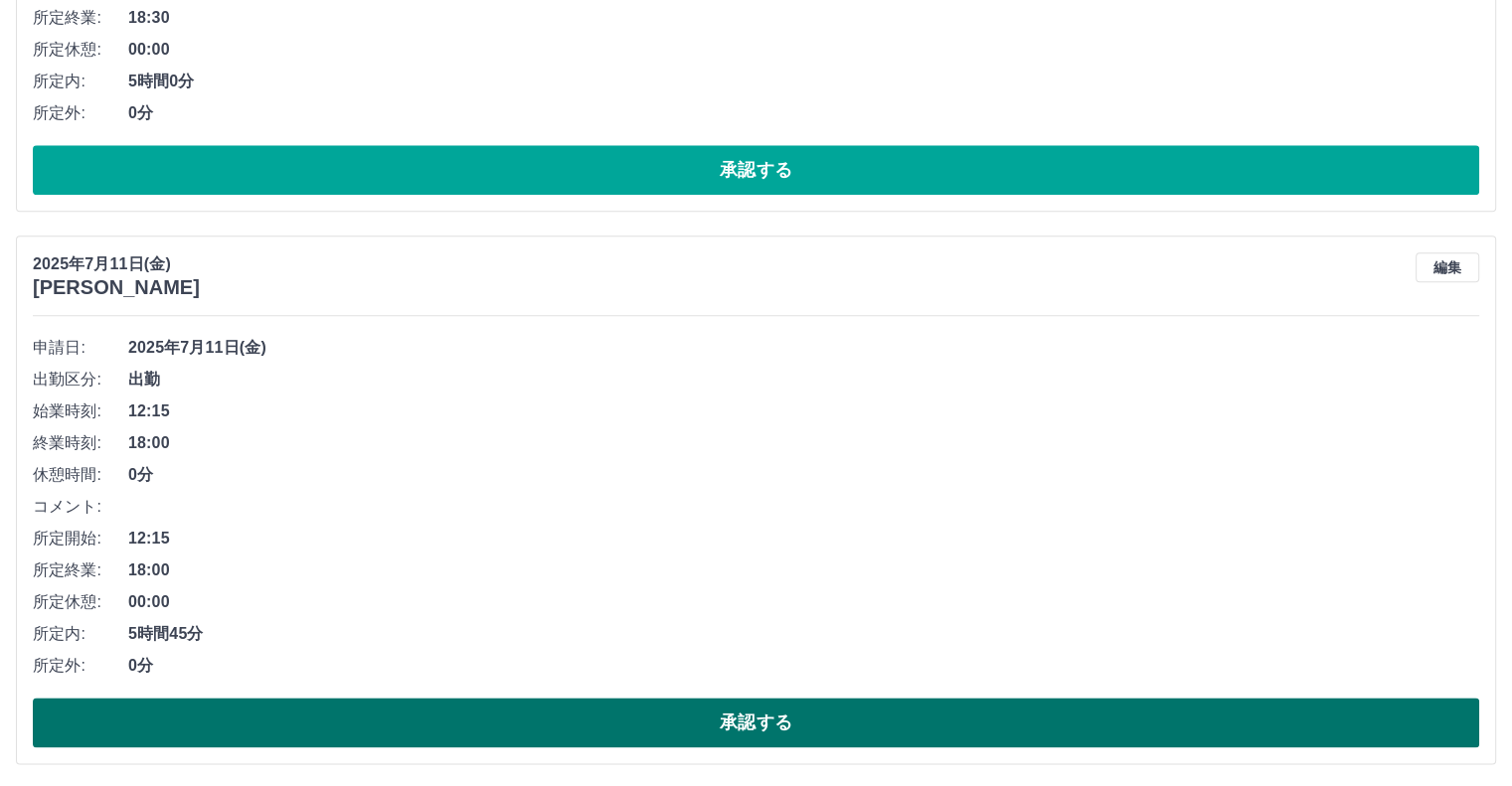 click on "承認する" at bounding box center [756, 722] 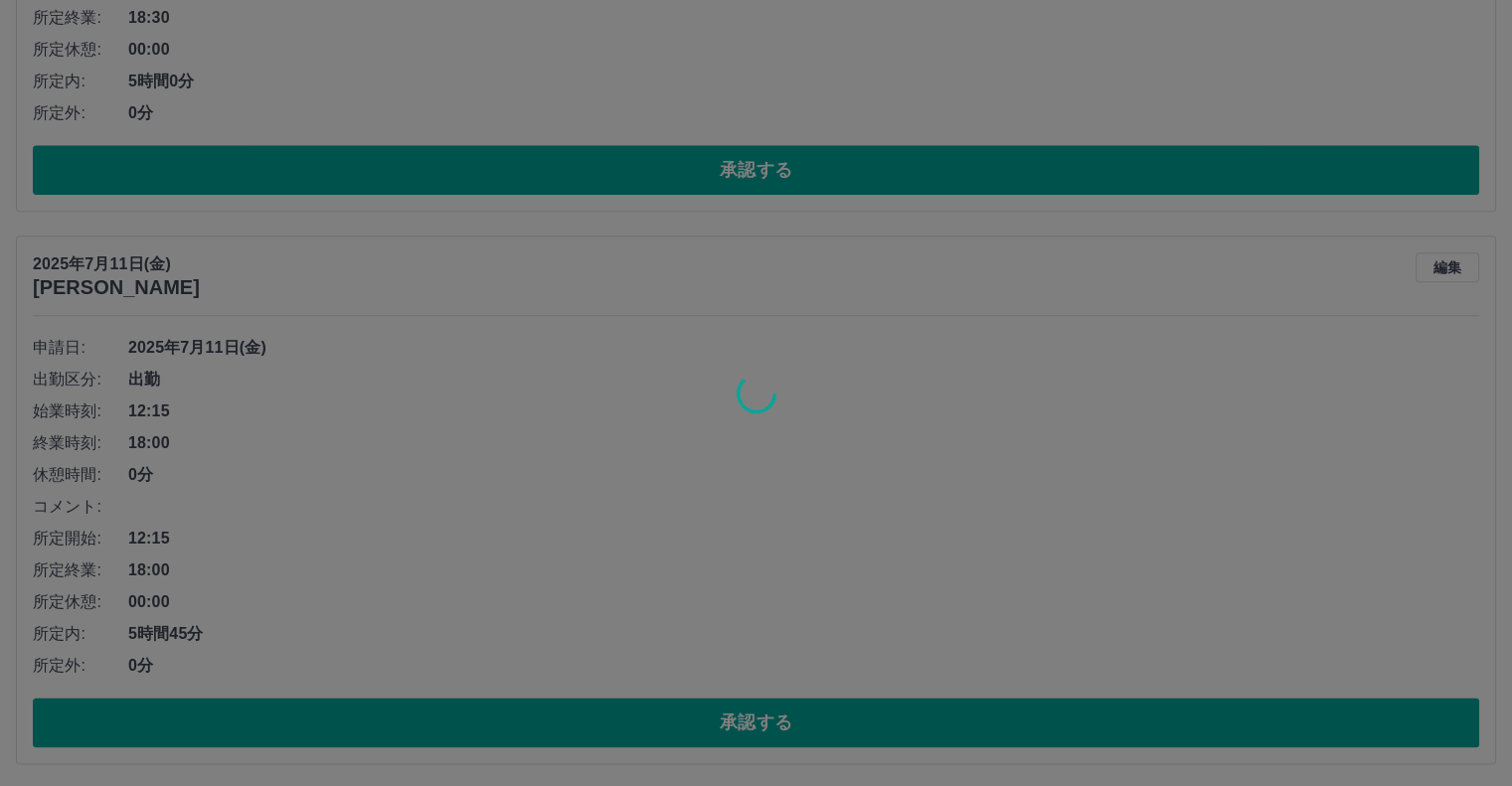 scroll, scrollTop: 1657, scrollLeft: 0, axis: vertical 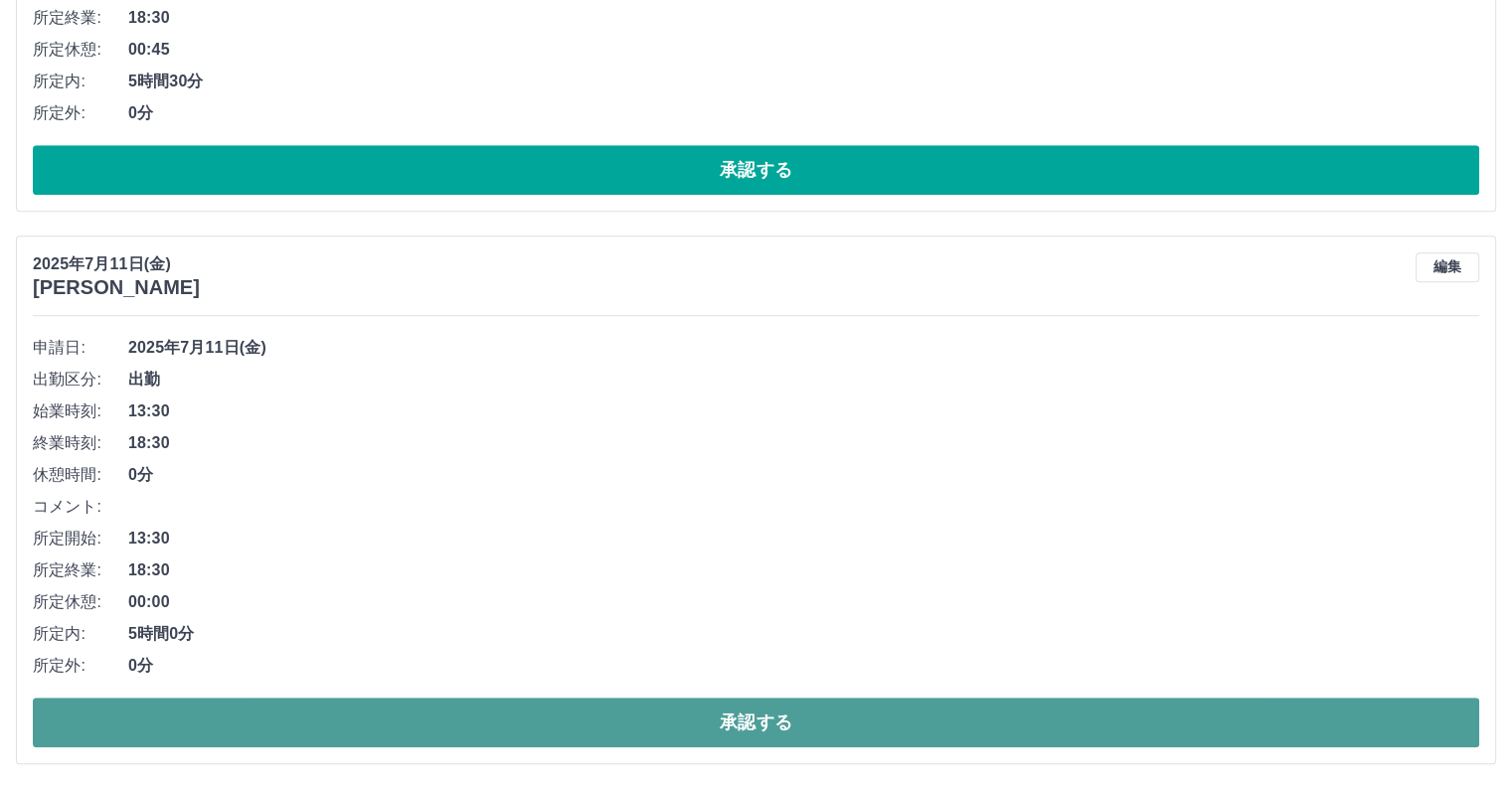 click on "承認する" at bounding box center (756, 722) 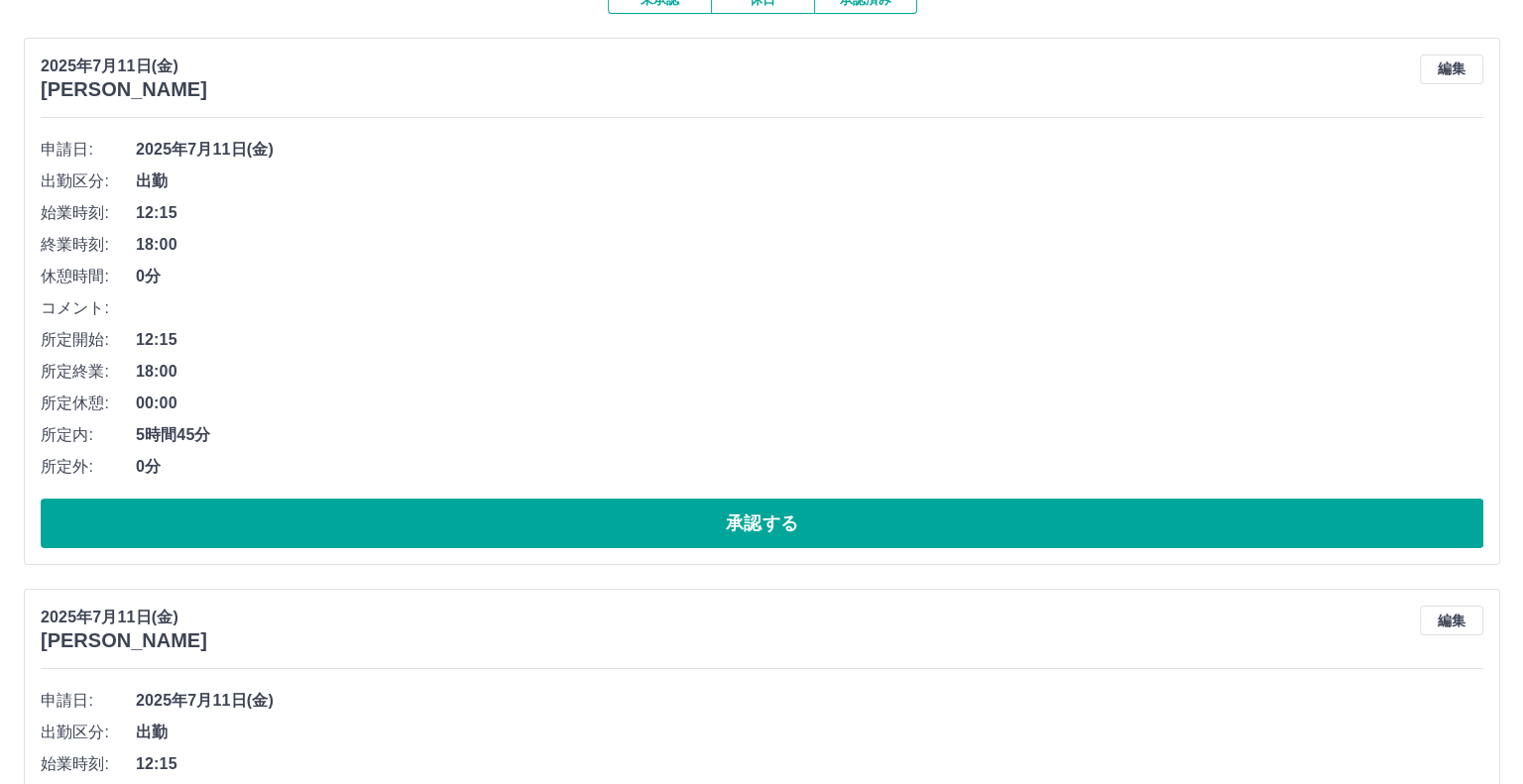 scroll, scrollTop: 0, scrollLeft: 0, axis: both 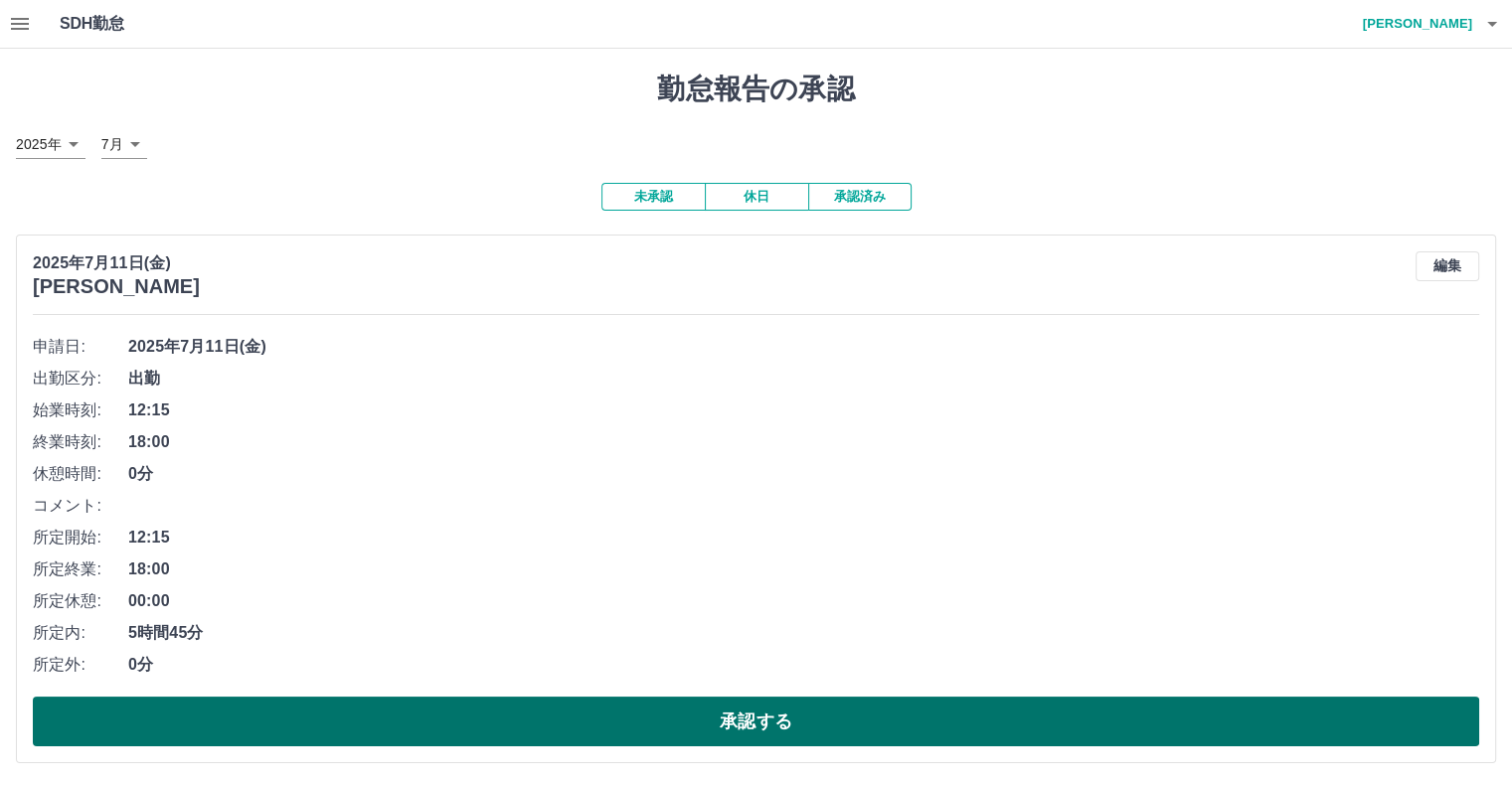 click on "承認する" at bounding box center [756, 721] 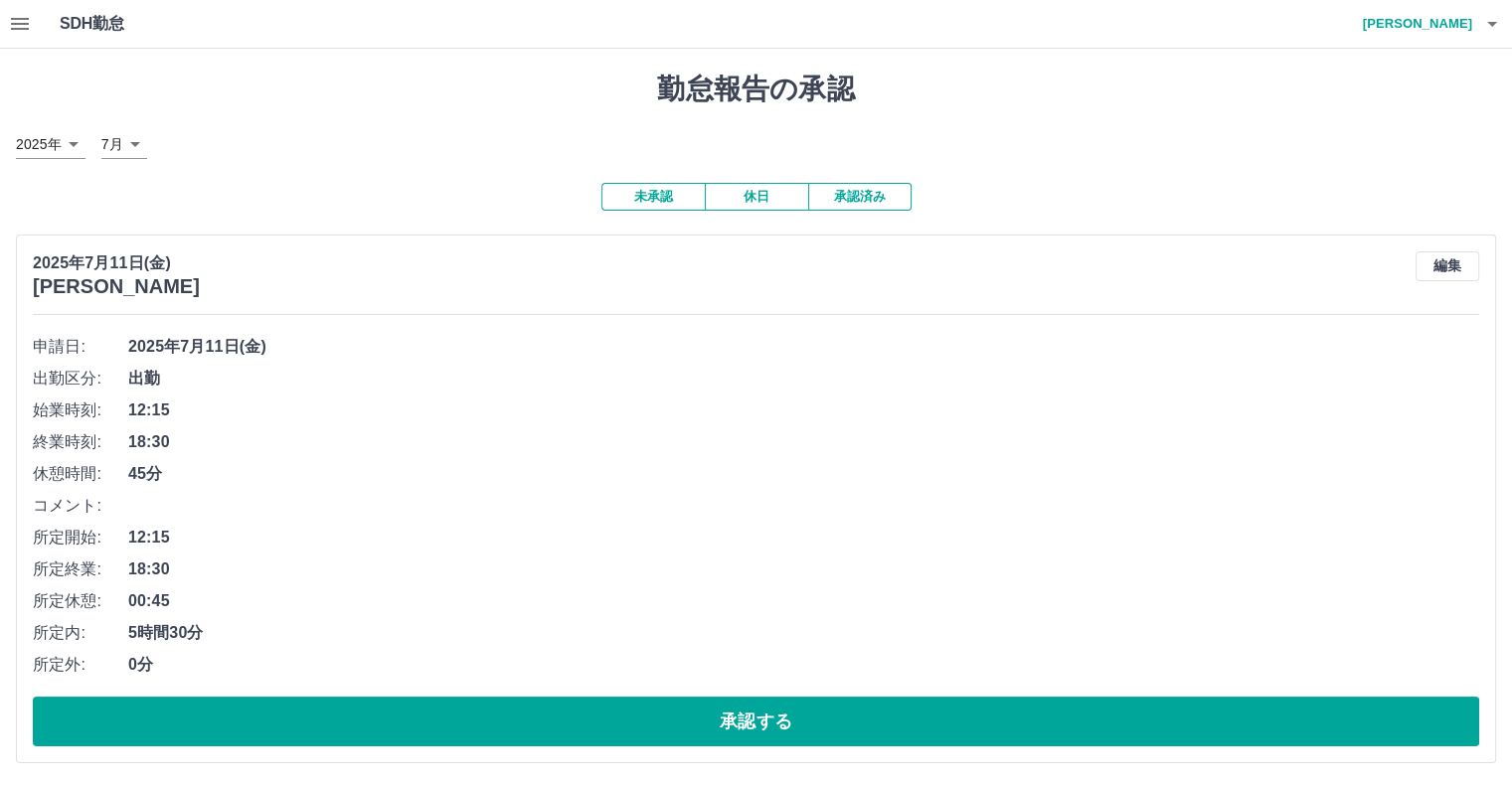 click 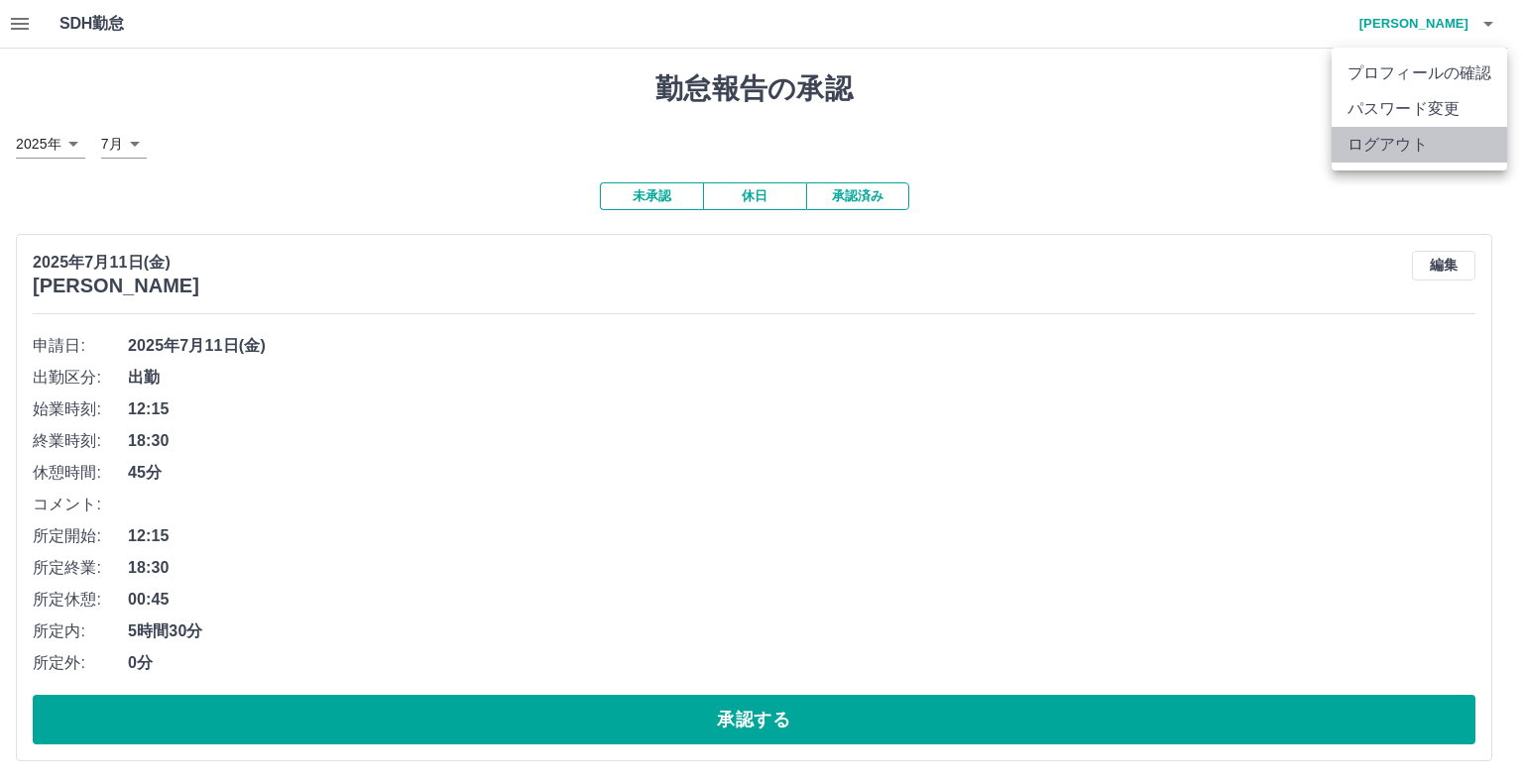click on "ログアウト" at bounding box center [1419, 145] 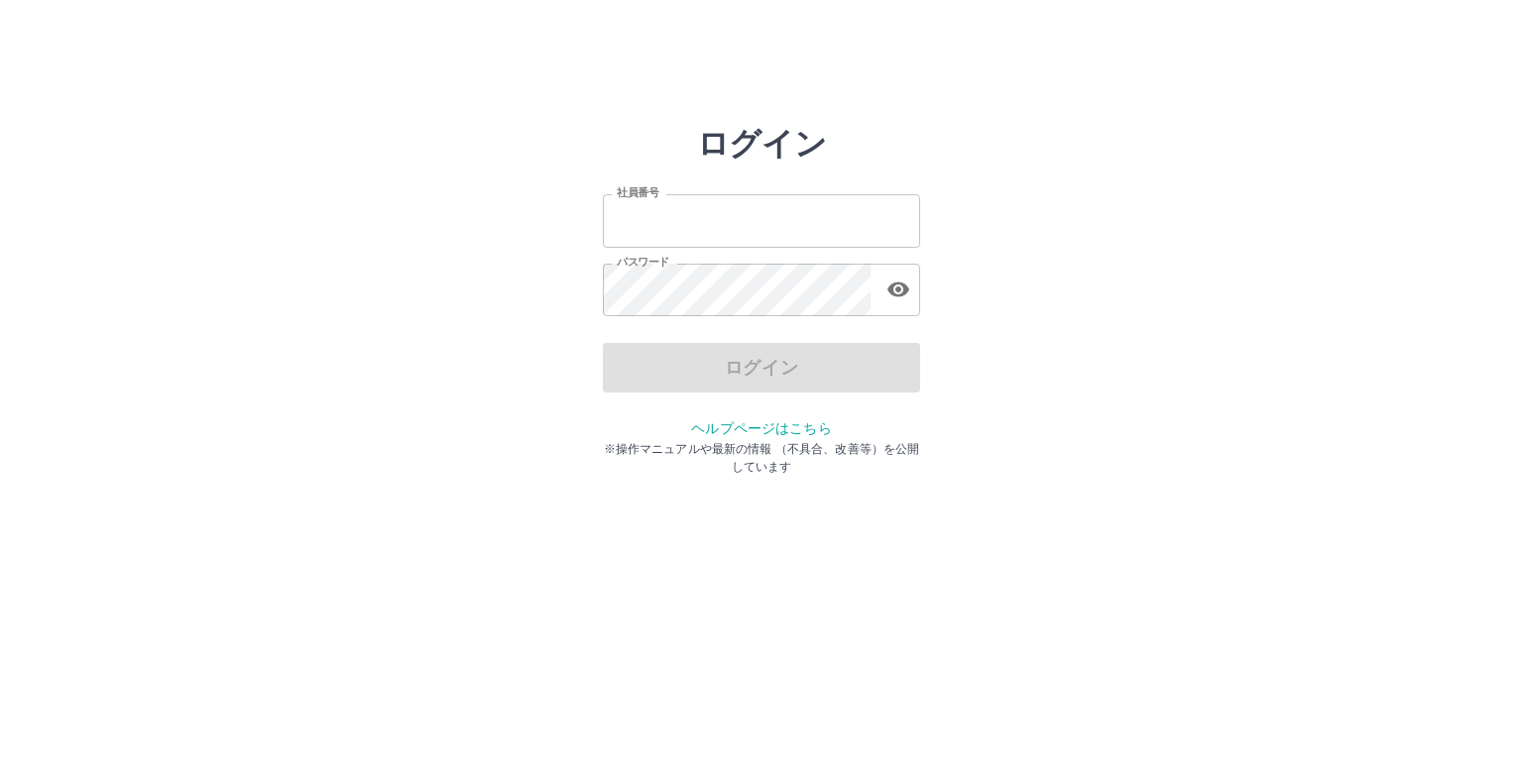 scroll, scrollTop: 0, scrollLeft: 0, axis: both 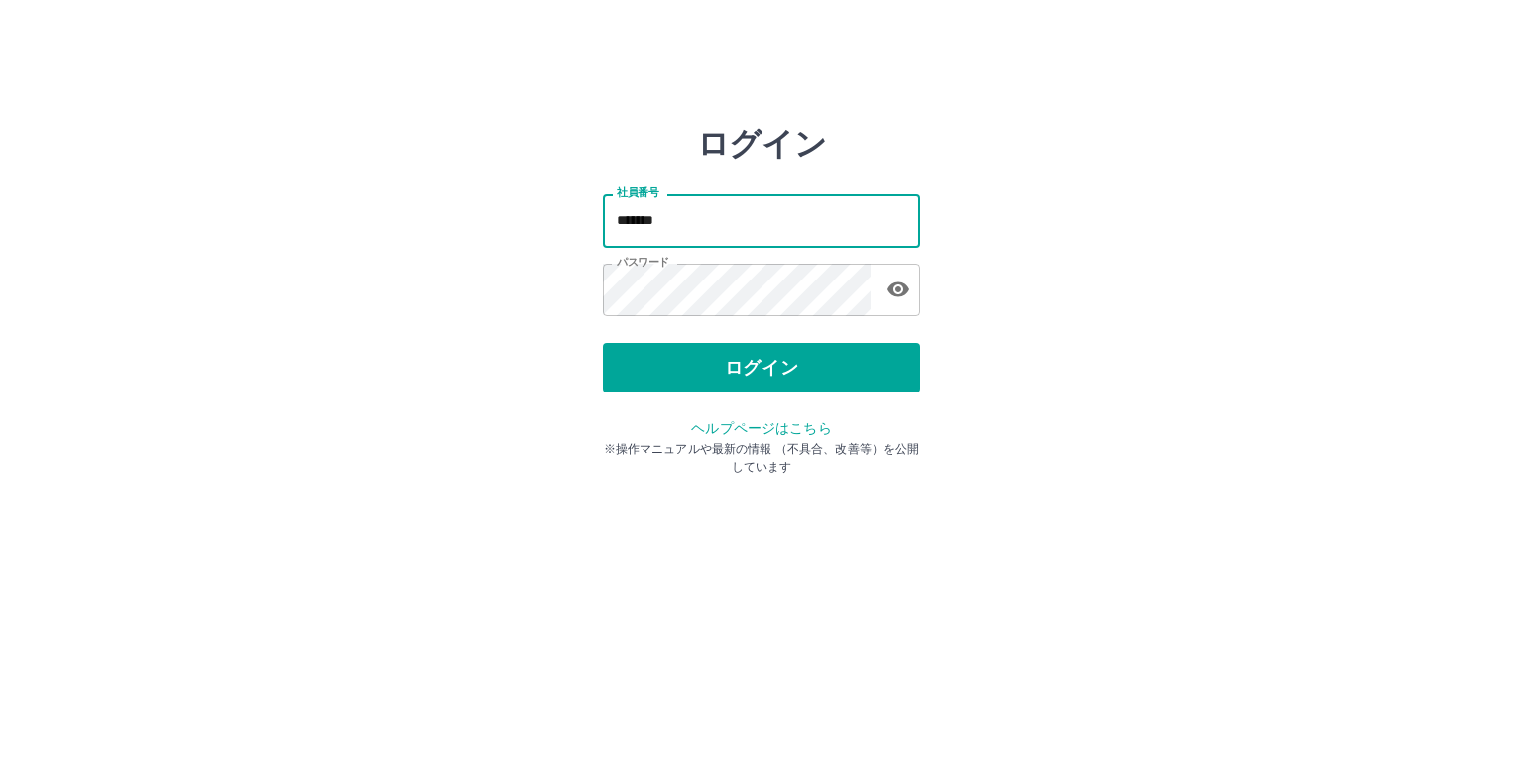 click on "*******" at bounding box center [762, 220] 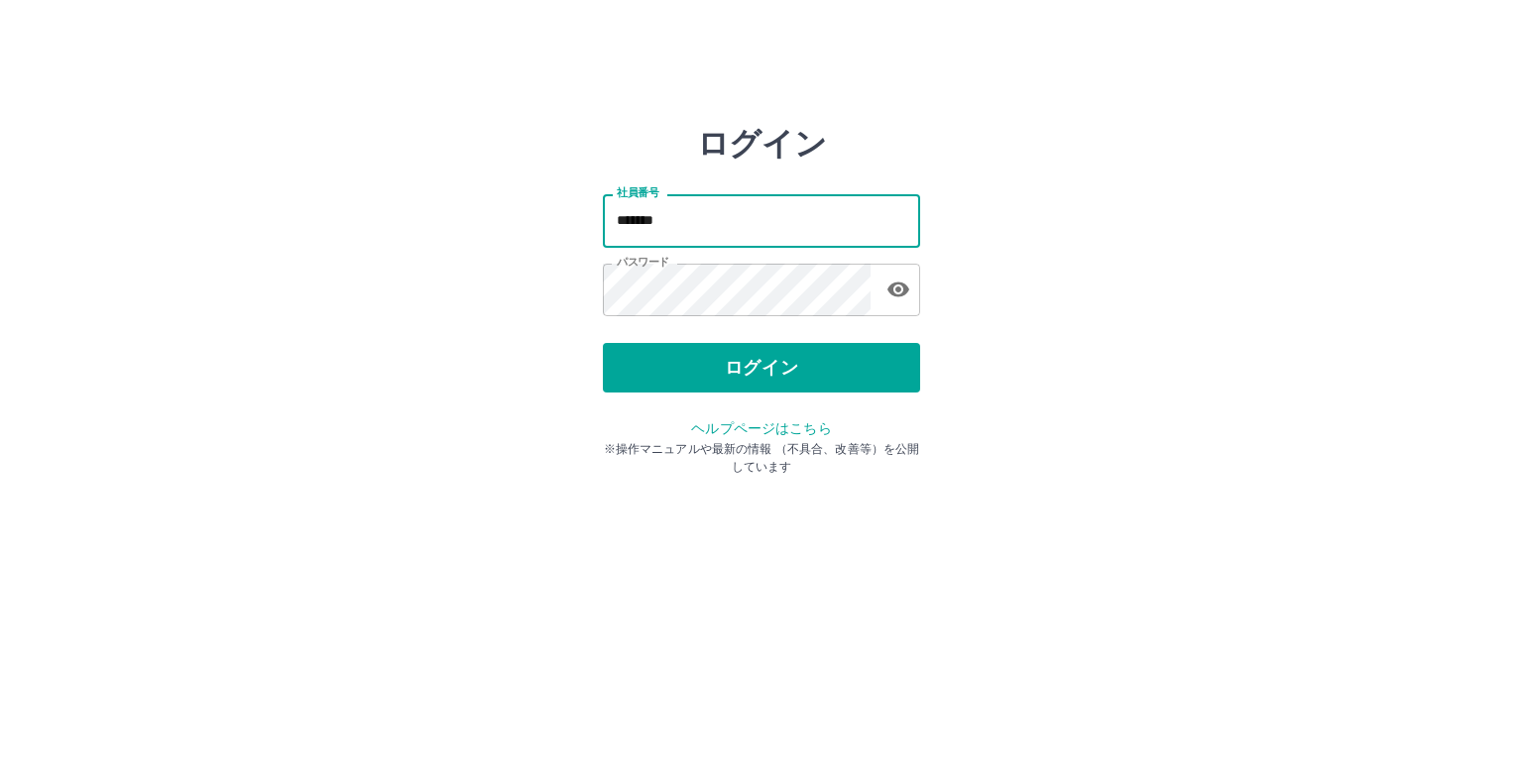 type on "*******" 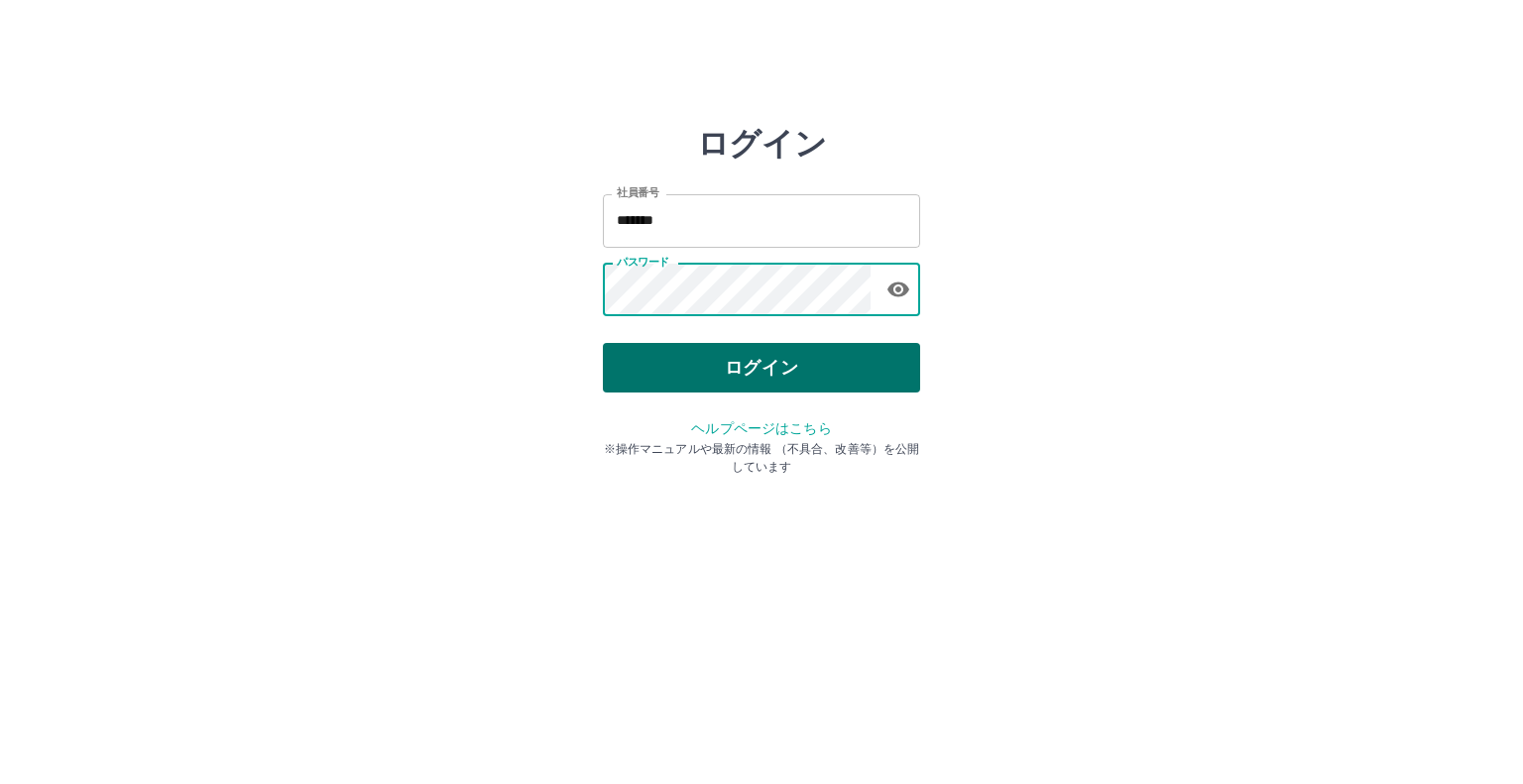 click on "ログイン" at bounding box center (762, 368) 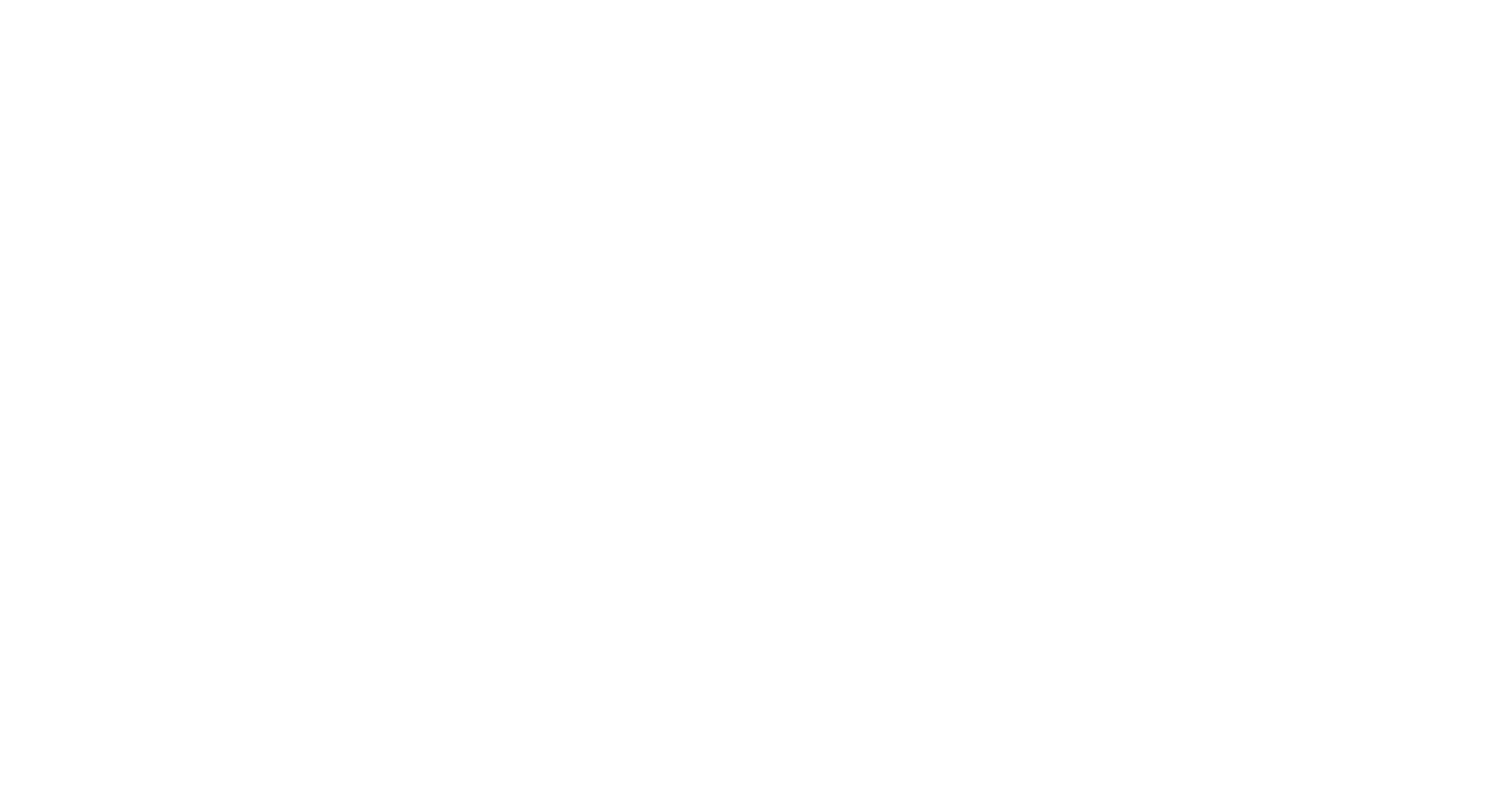 scroll, scrollTop: 0, scrollLeft: 0, axis: both 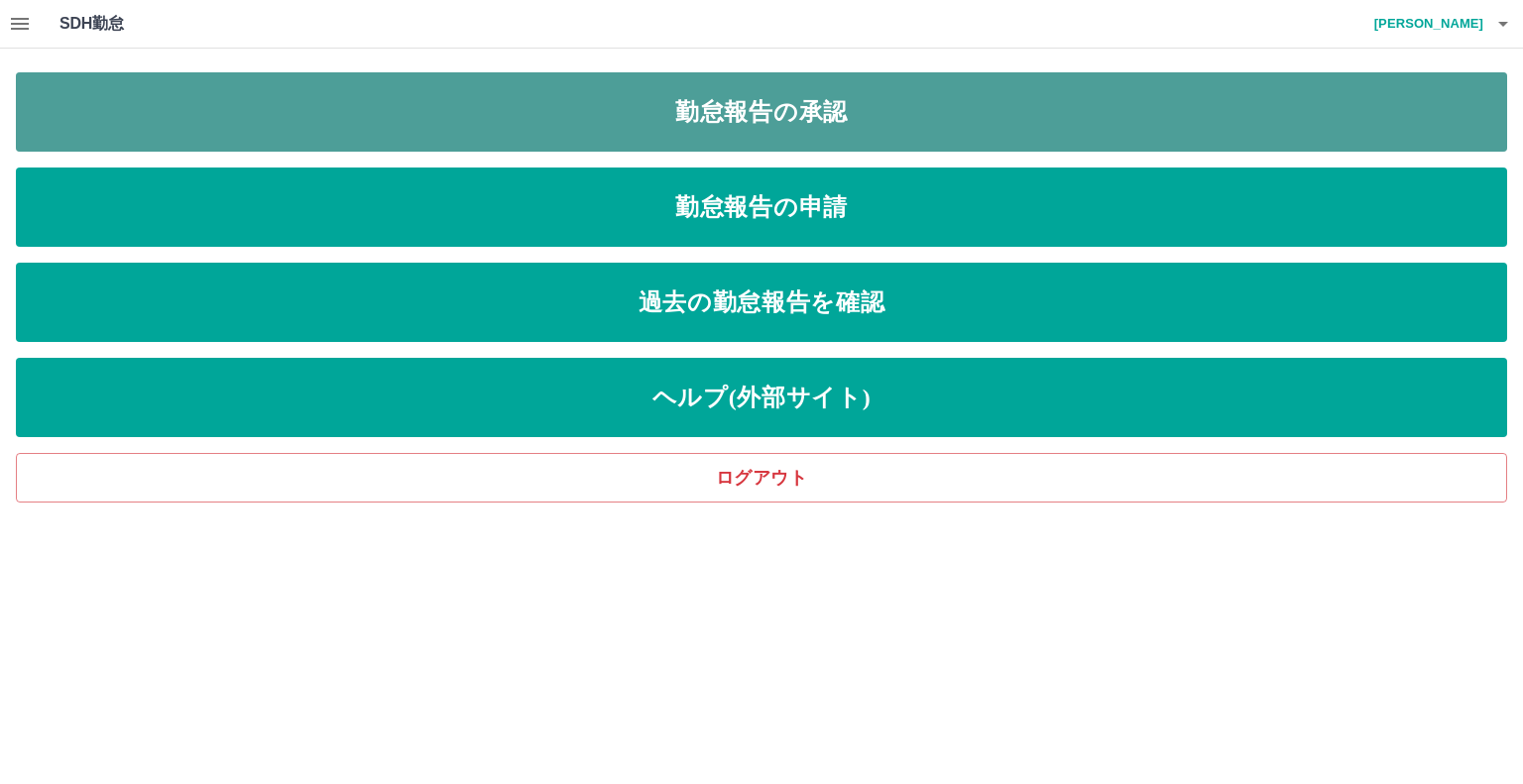 click on "勤怠報告の承認" at bounding box center [762, 112] 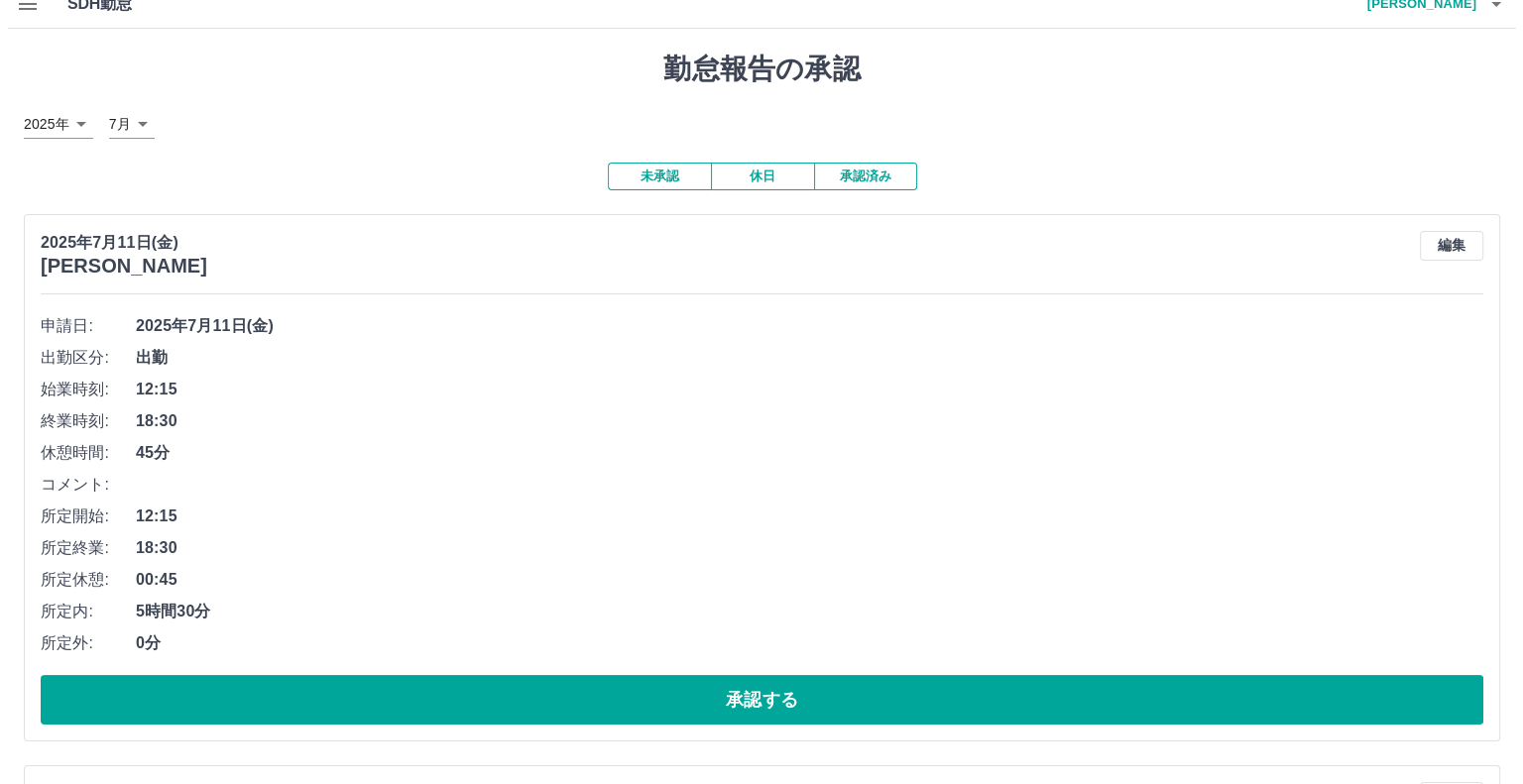scroll, scrollTop: 0, scrollLeft: 0, axis: both 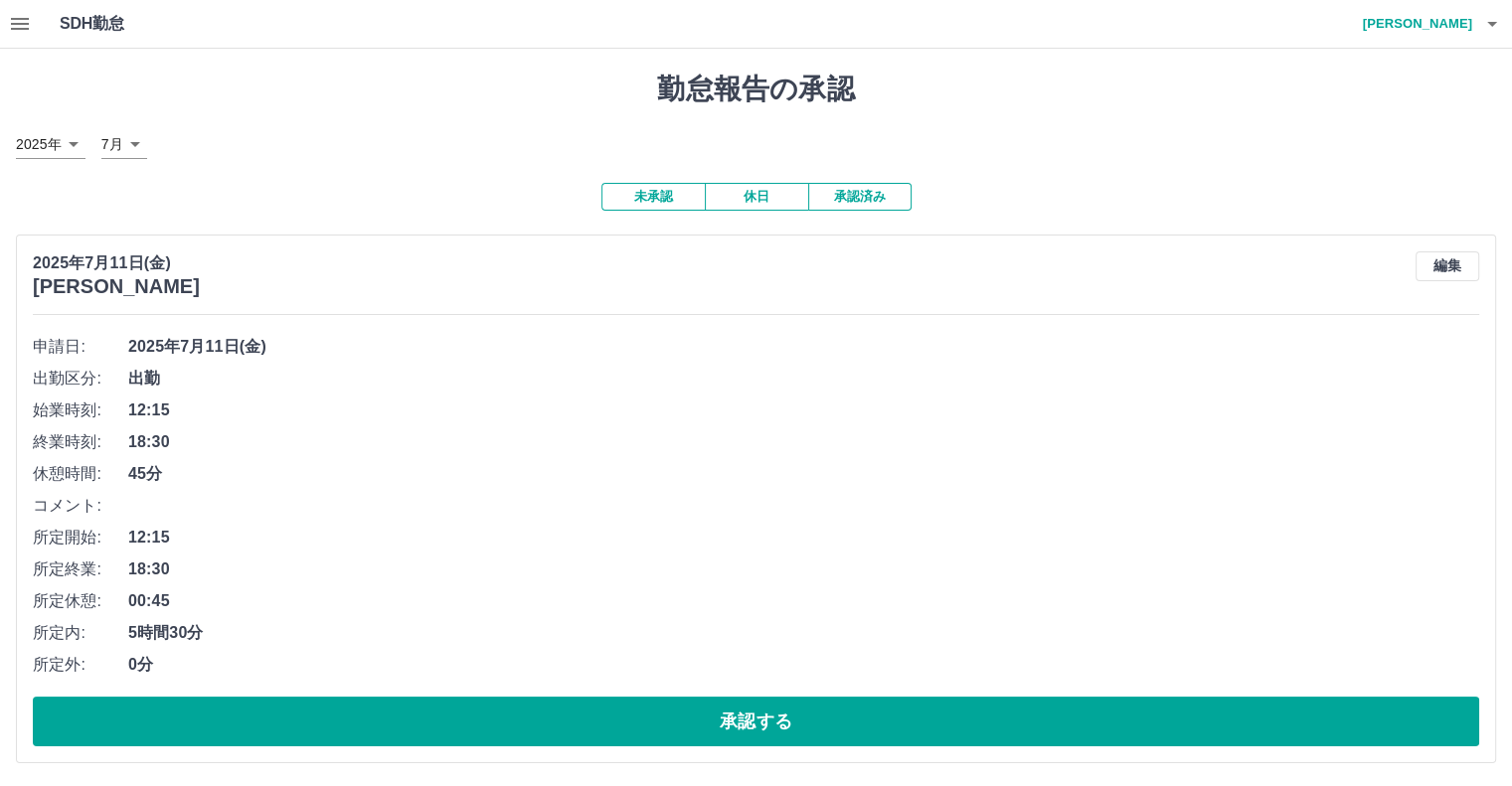 click 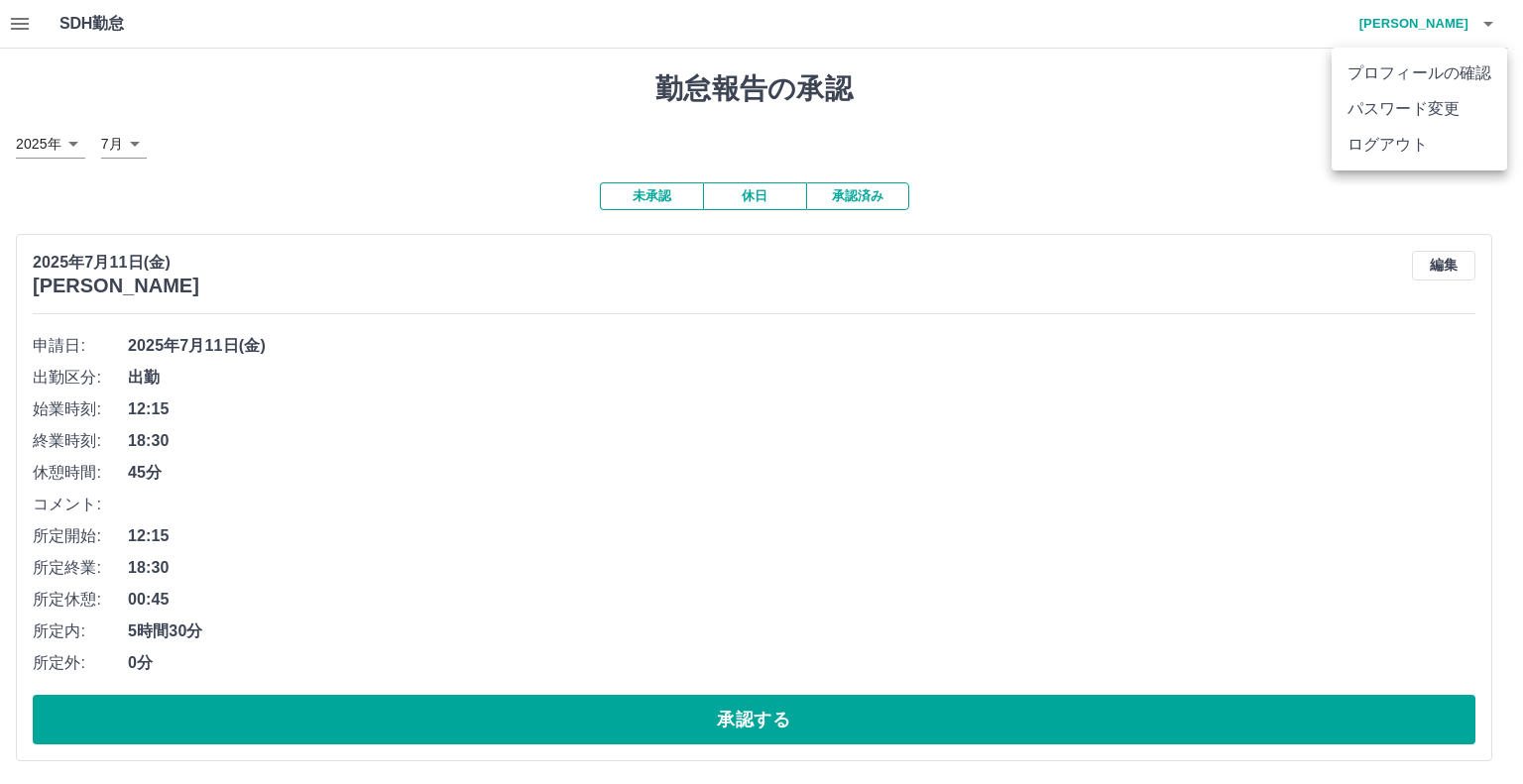 click on "ログアウト" at bounding box center [1419, 145] 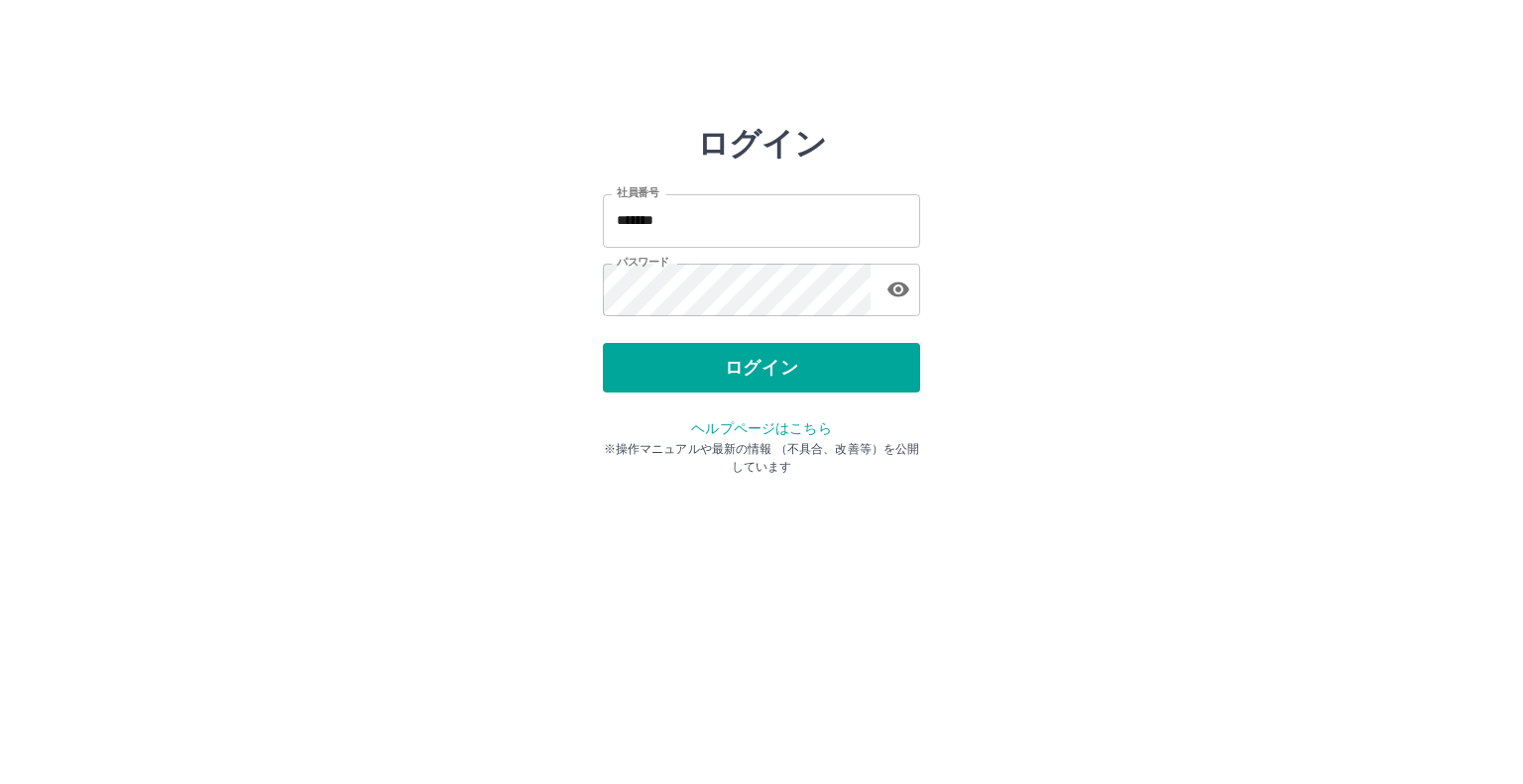 scroll, scrollTop: 0, scrollLeft: 0, axis: both 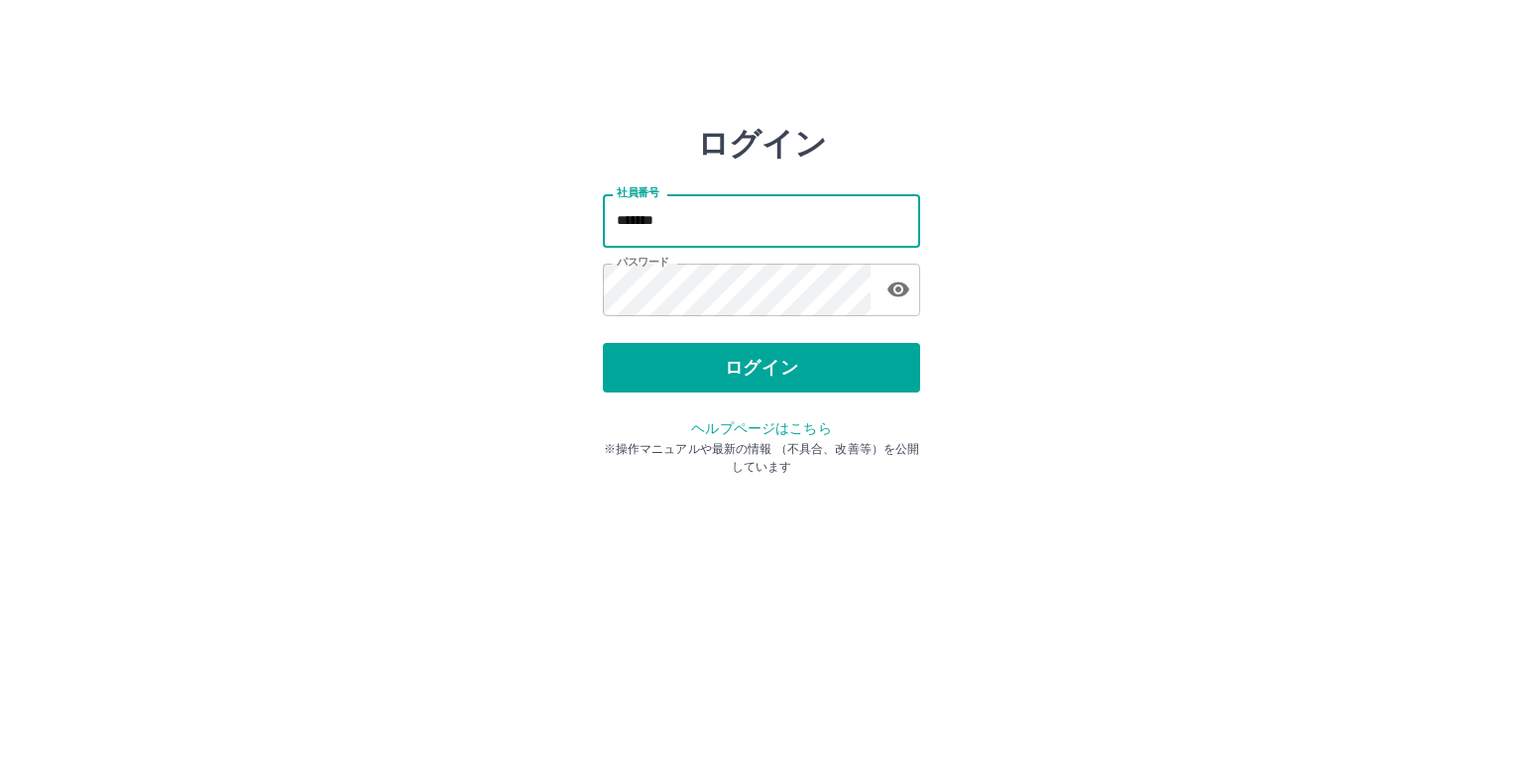type on "*******" 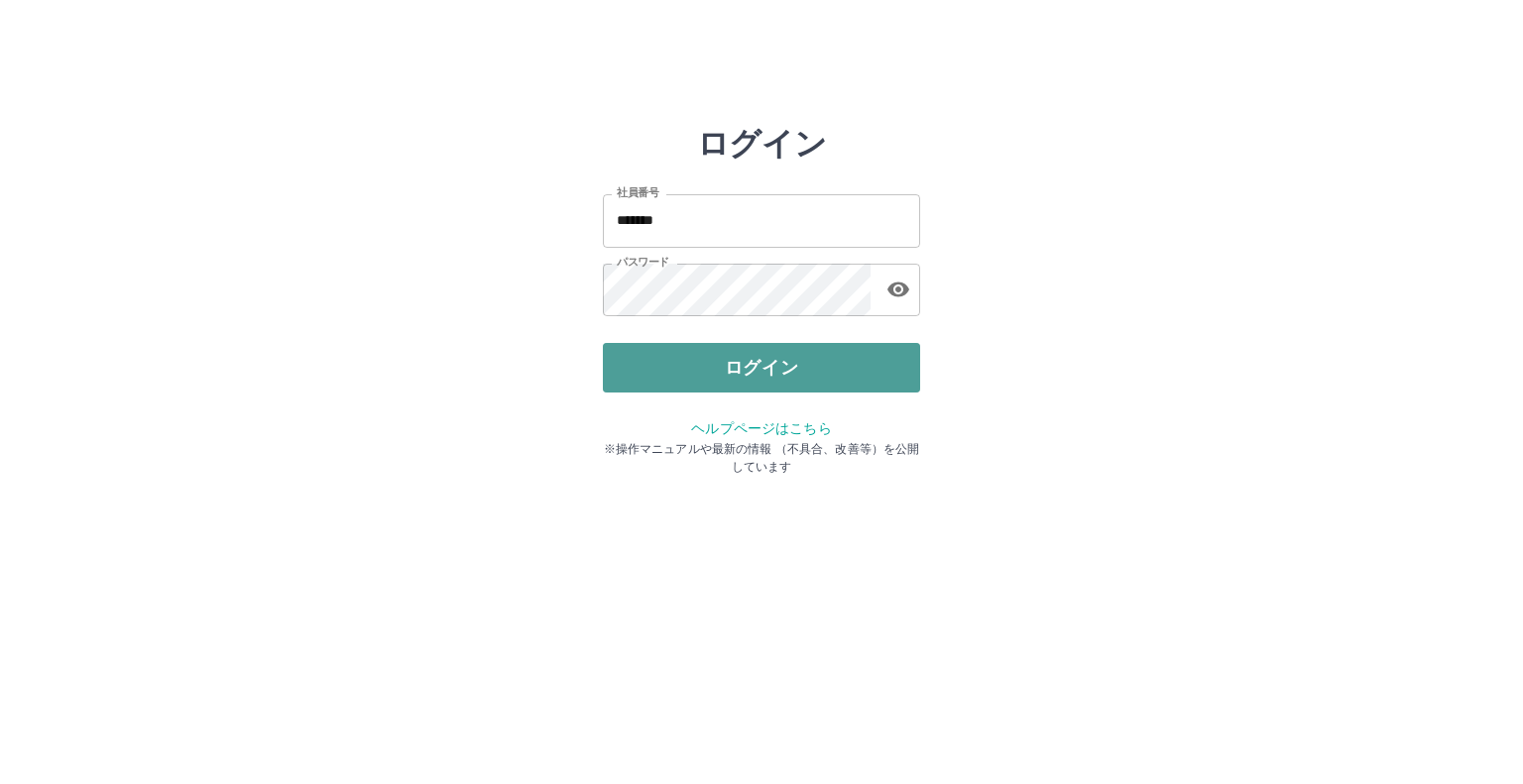 click on "ログイン" at bounding box center [762, 368] 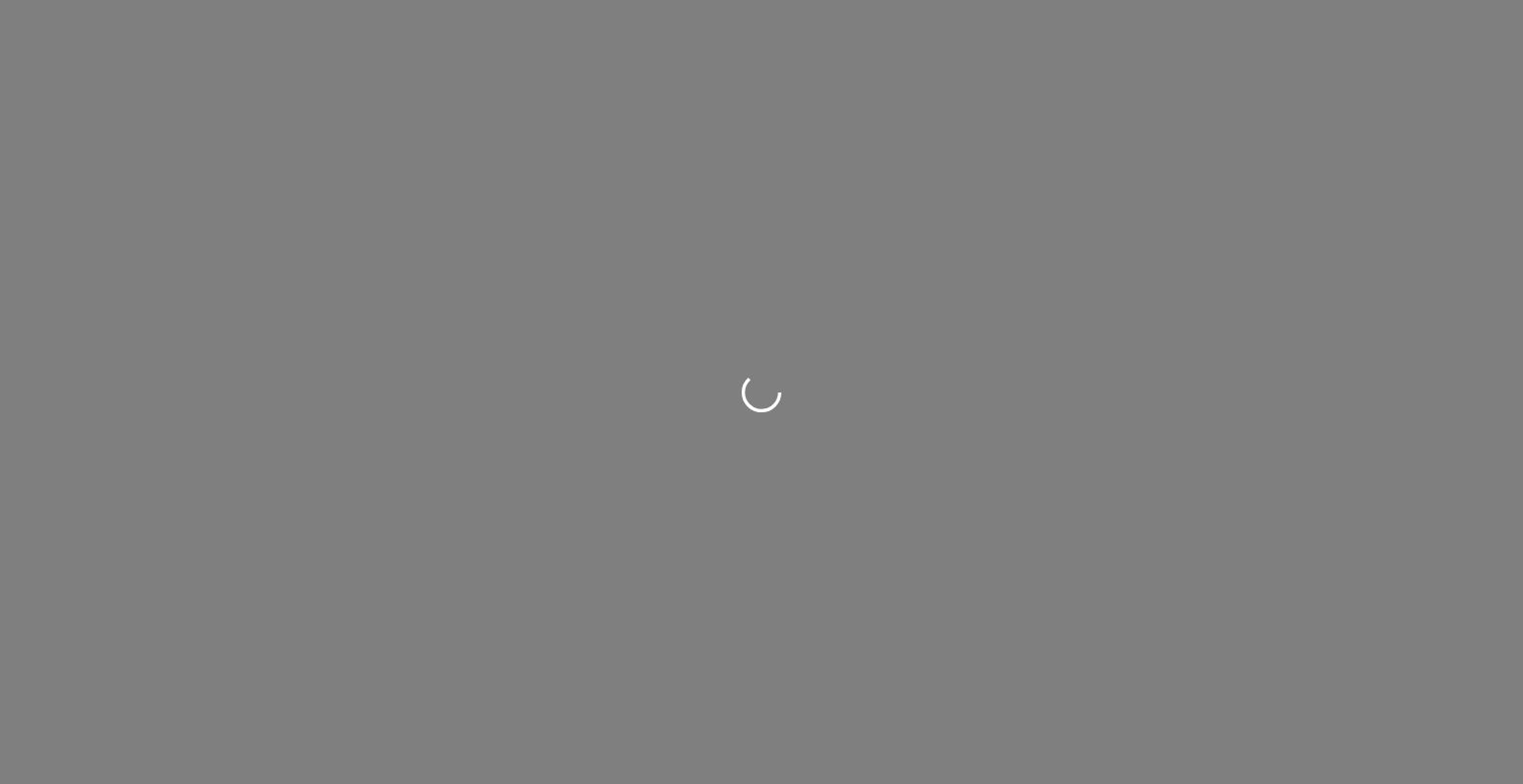 scroll, scrollTop: 0, scrollLeft: 0, axis: both 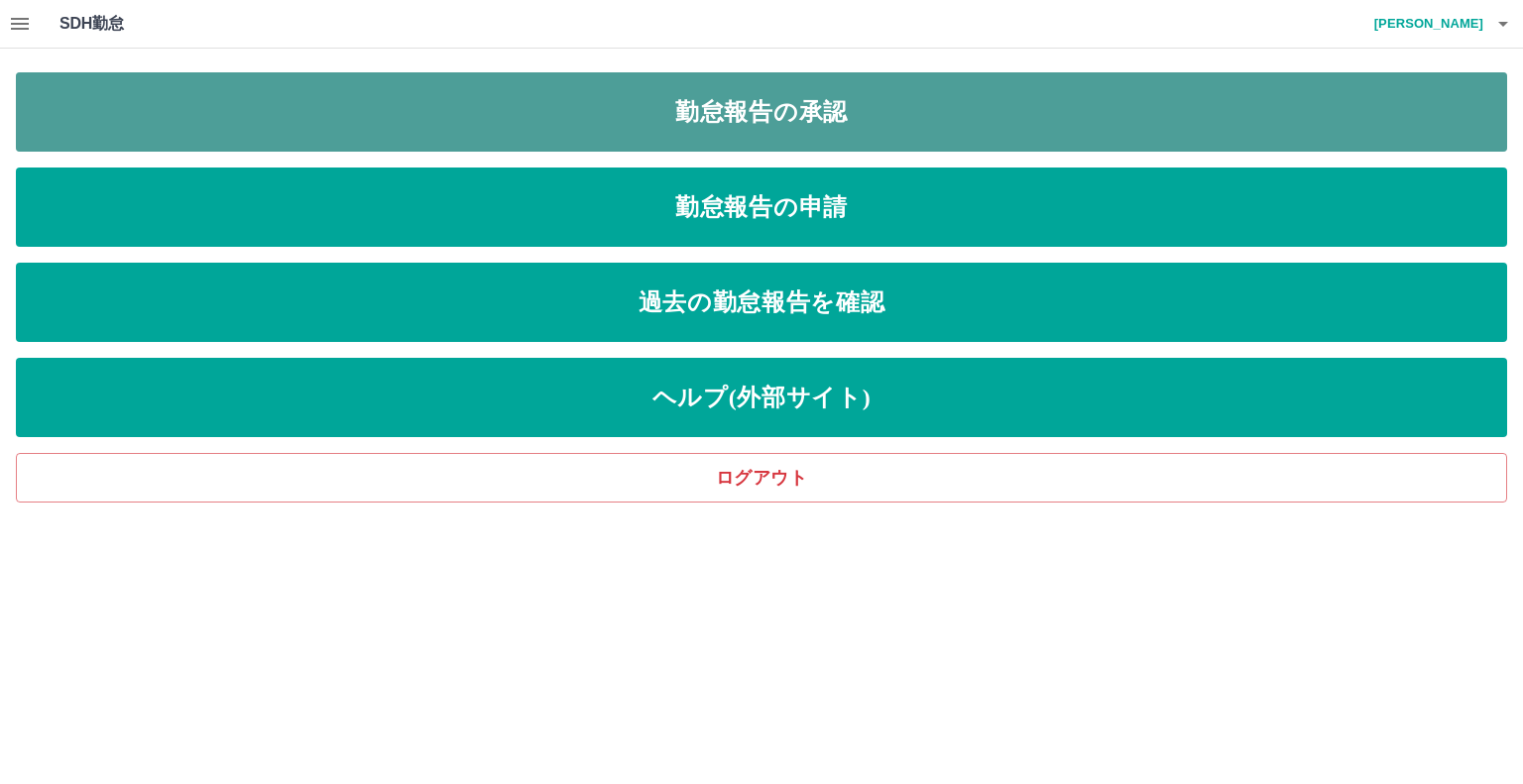 click on "勤怠報告の承認" at bounding box center (762, 112) 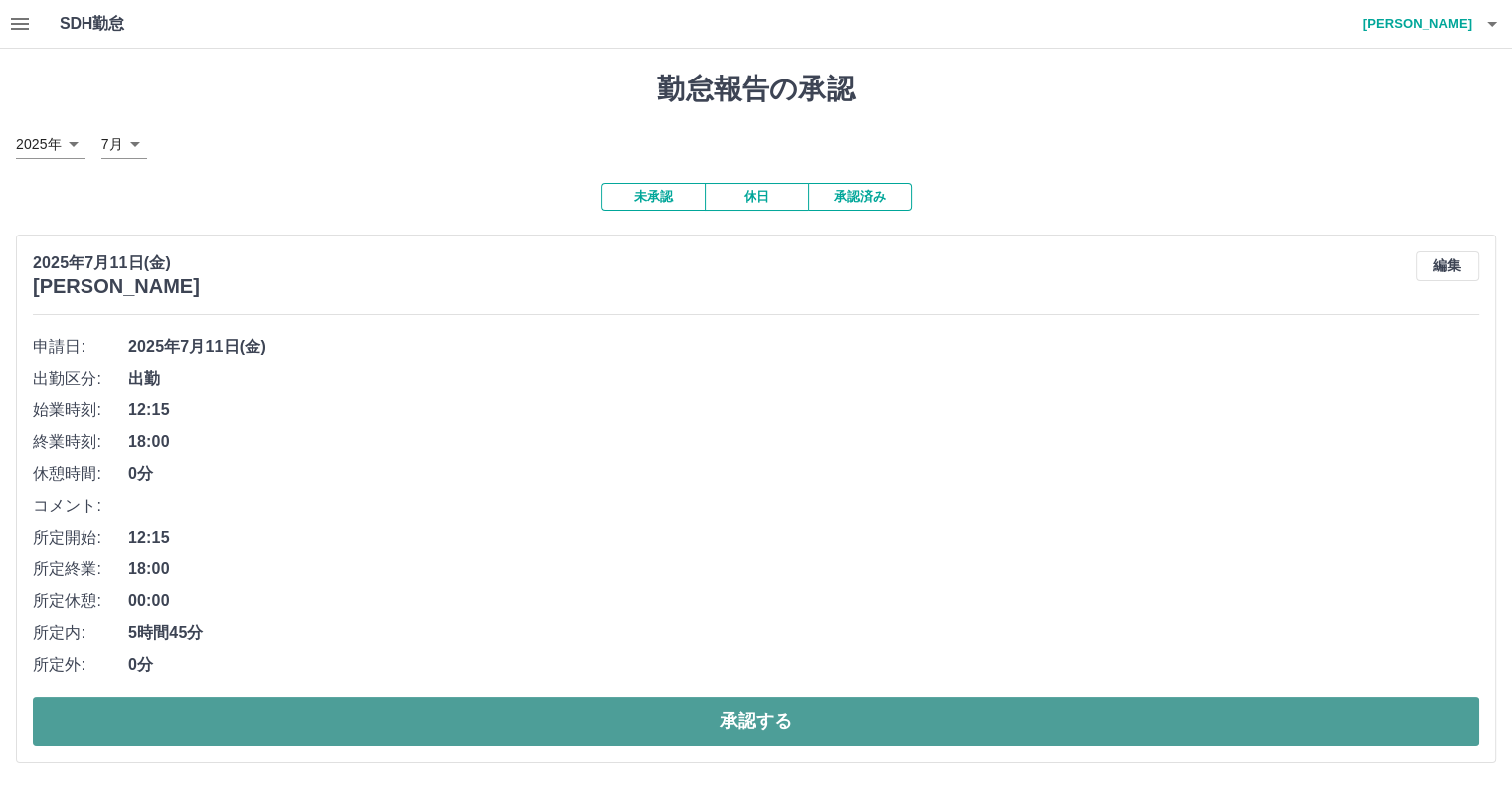 click on "承認する" at bounding box center (756, 721) 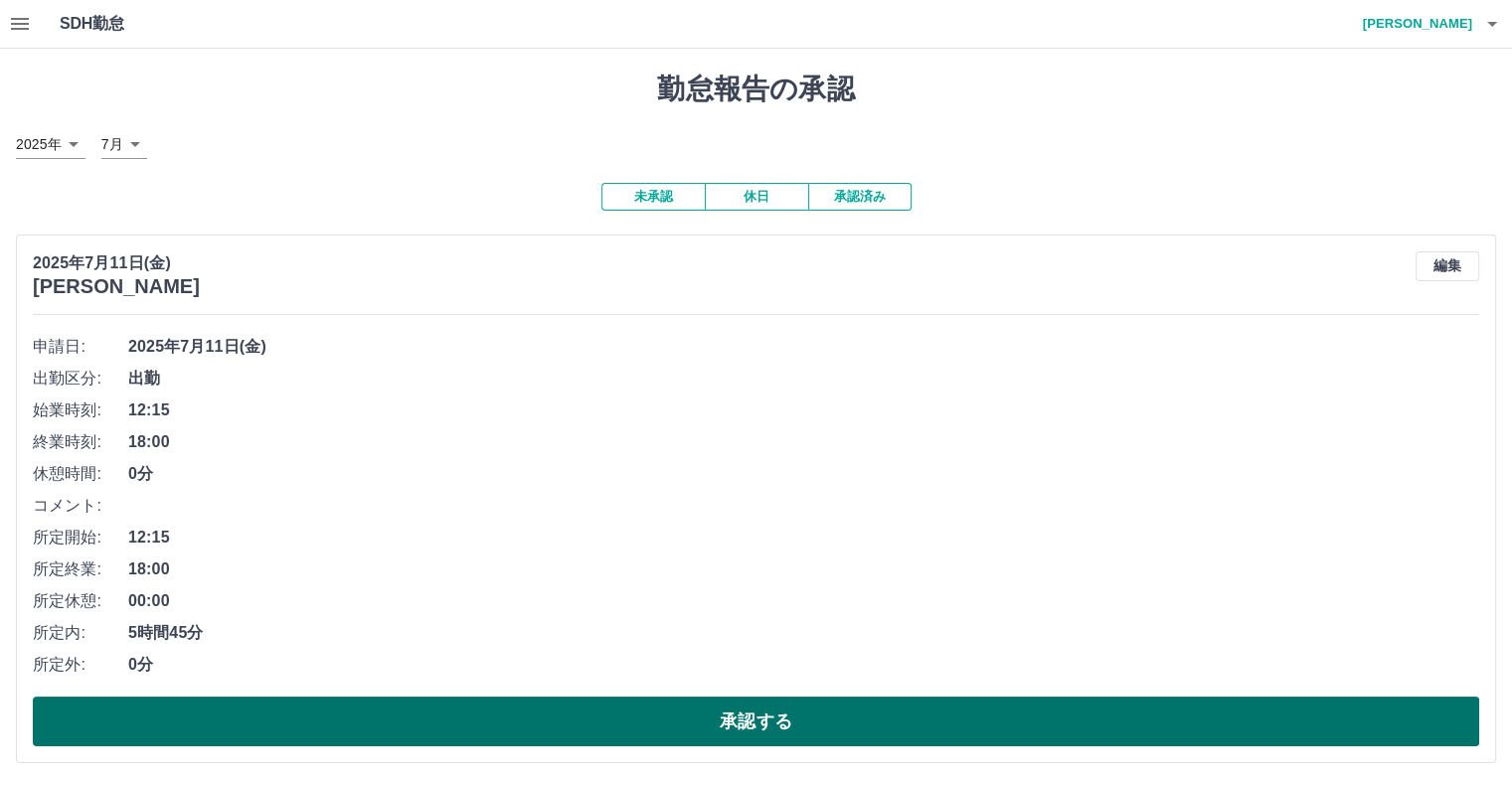 click on "承認する" at bounding box center (756, 721) 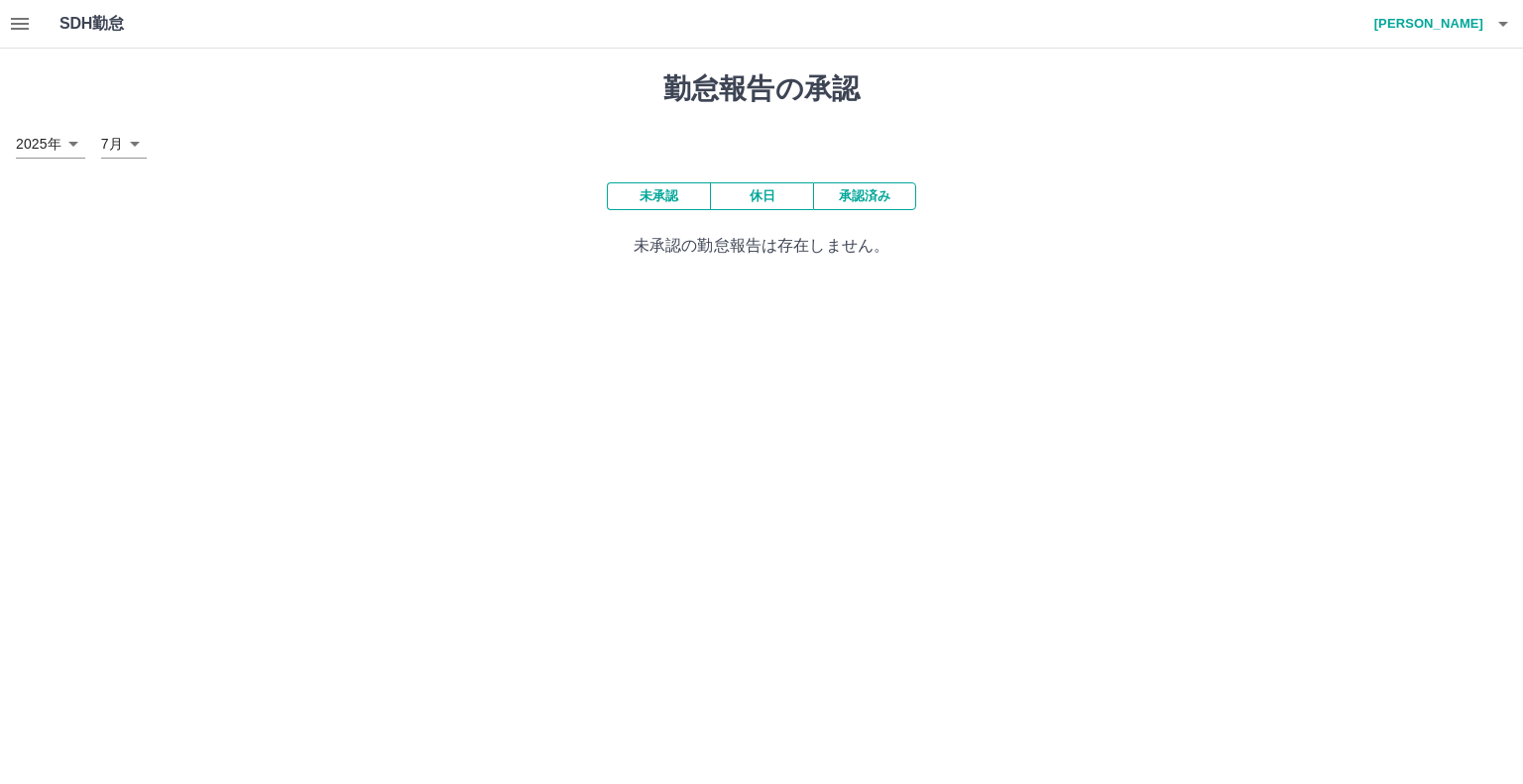 click 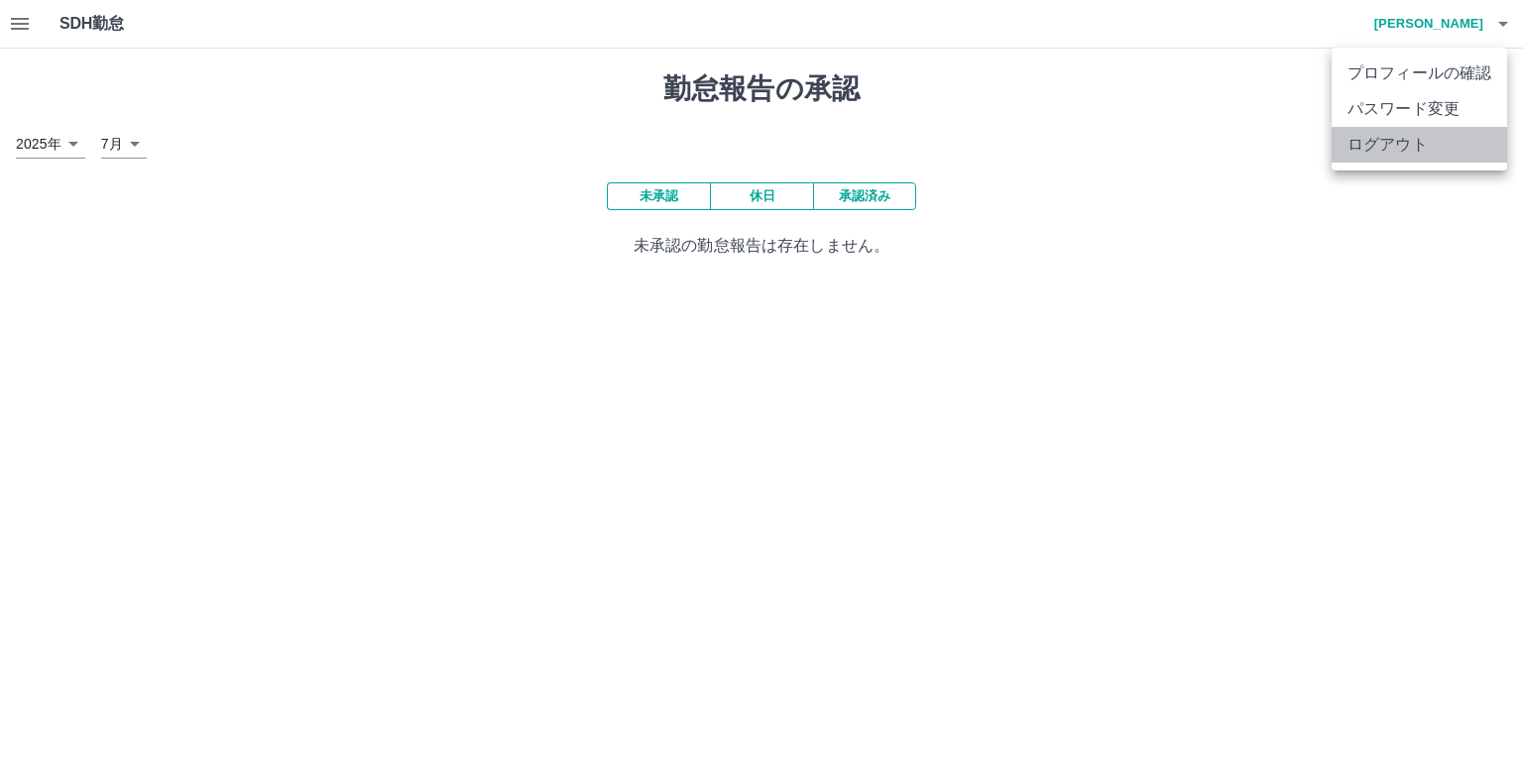 click on "ログアウト" at bounding box center [1419, 145] 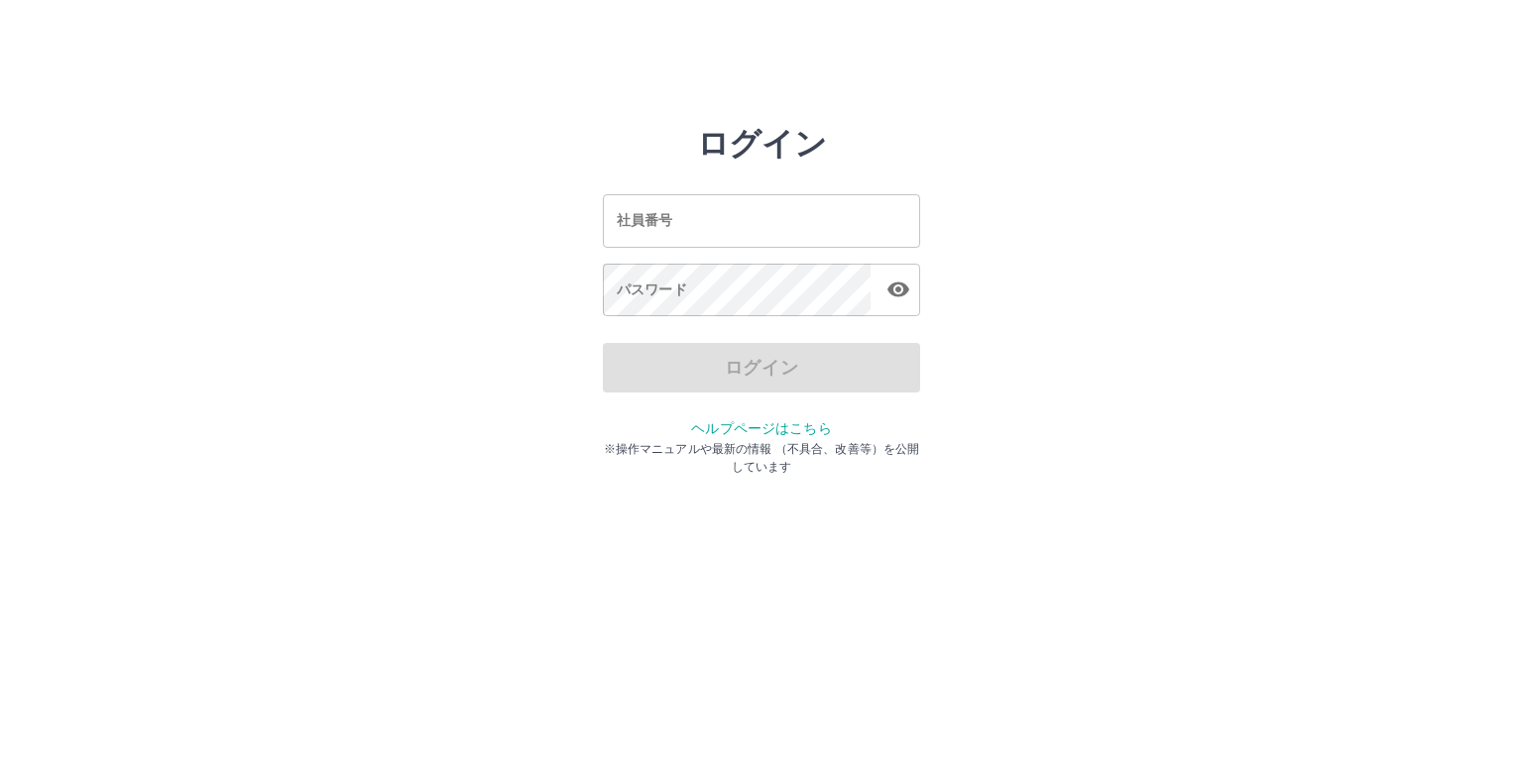 scroll, scrollTop: 0, scrollLeft: 0, axis: both 